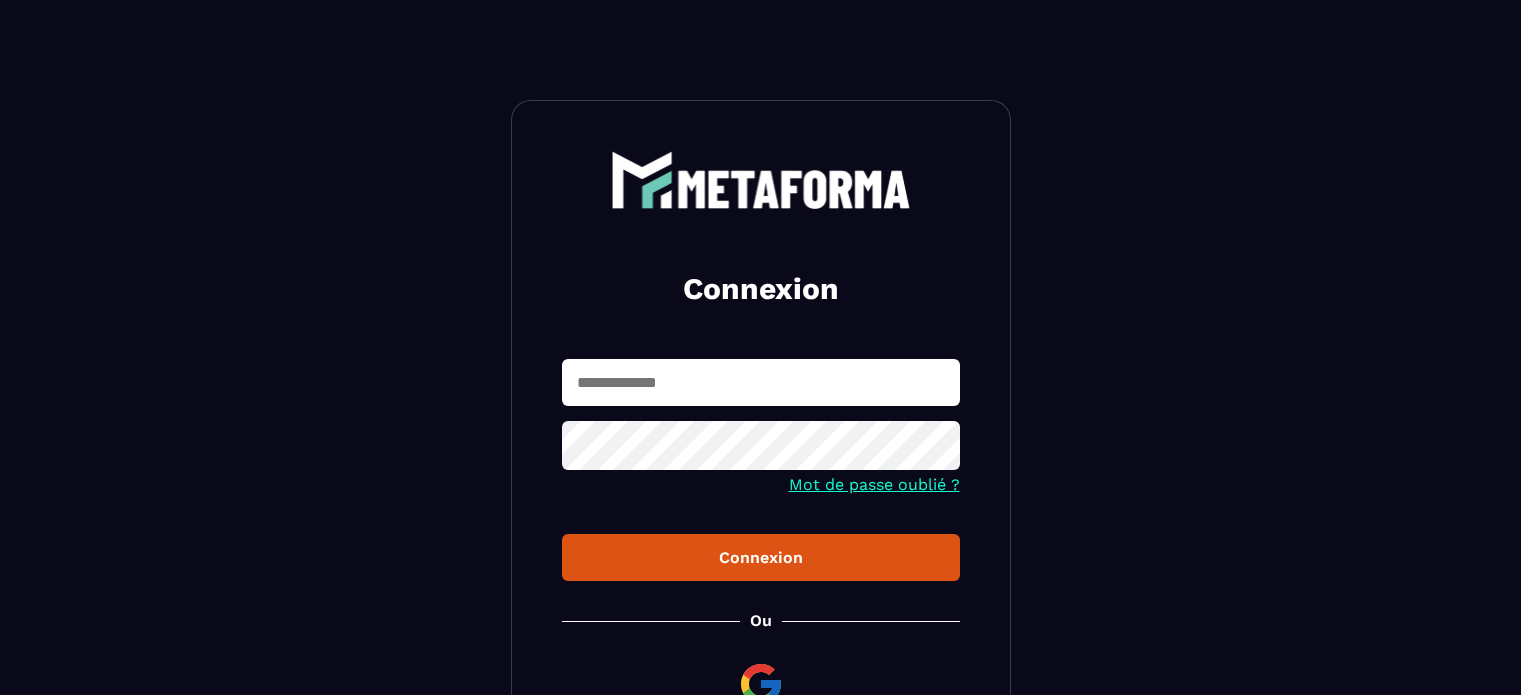 scroll, scrollTop: 0, scrollLeft: 0, axis: both 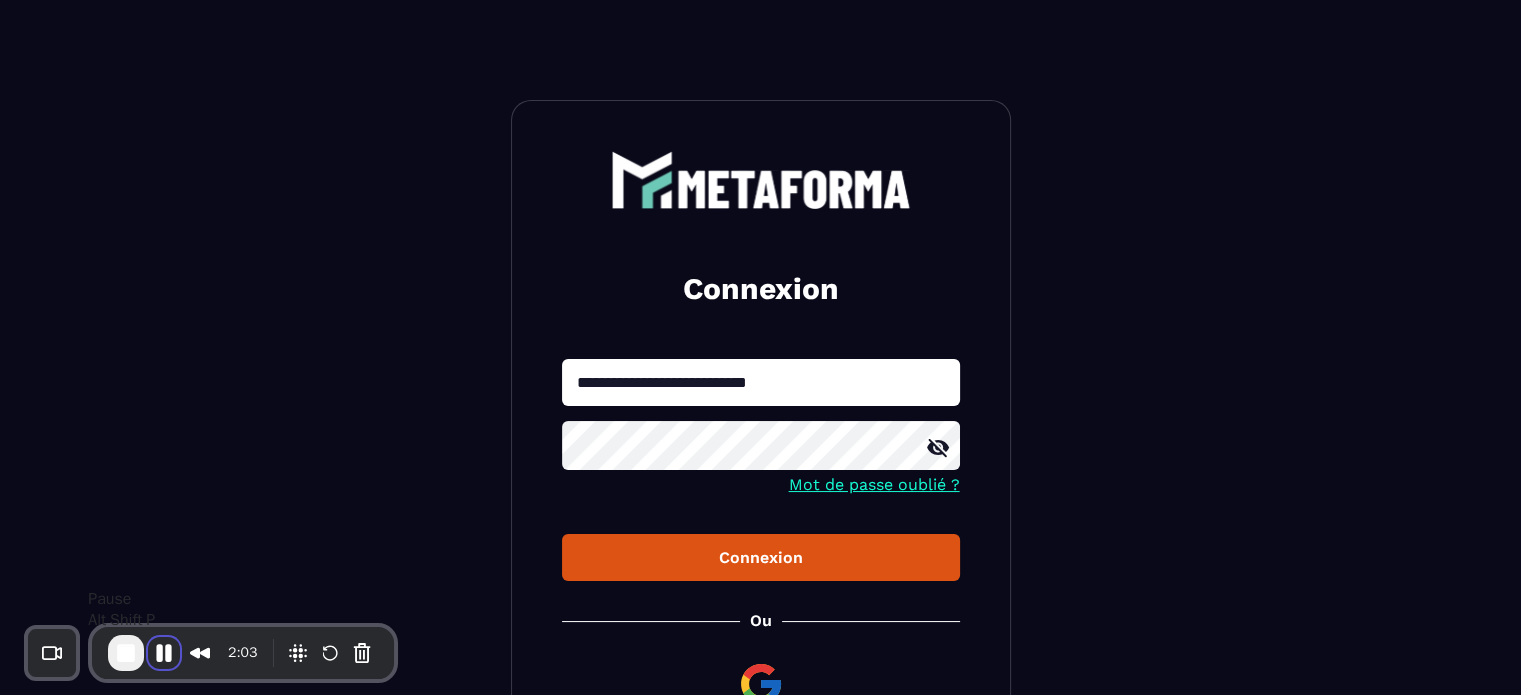 click at bounding box center (164, 653) 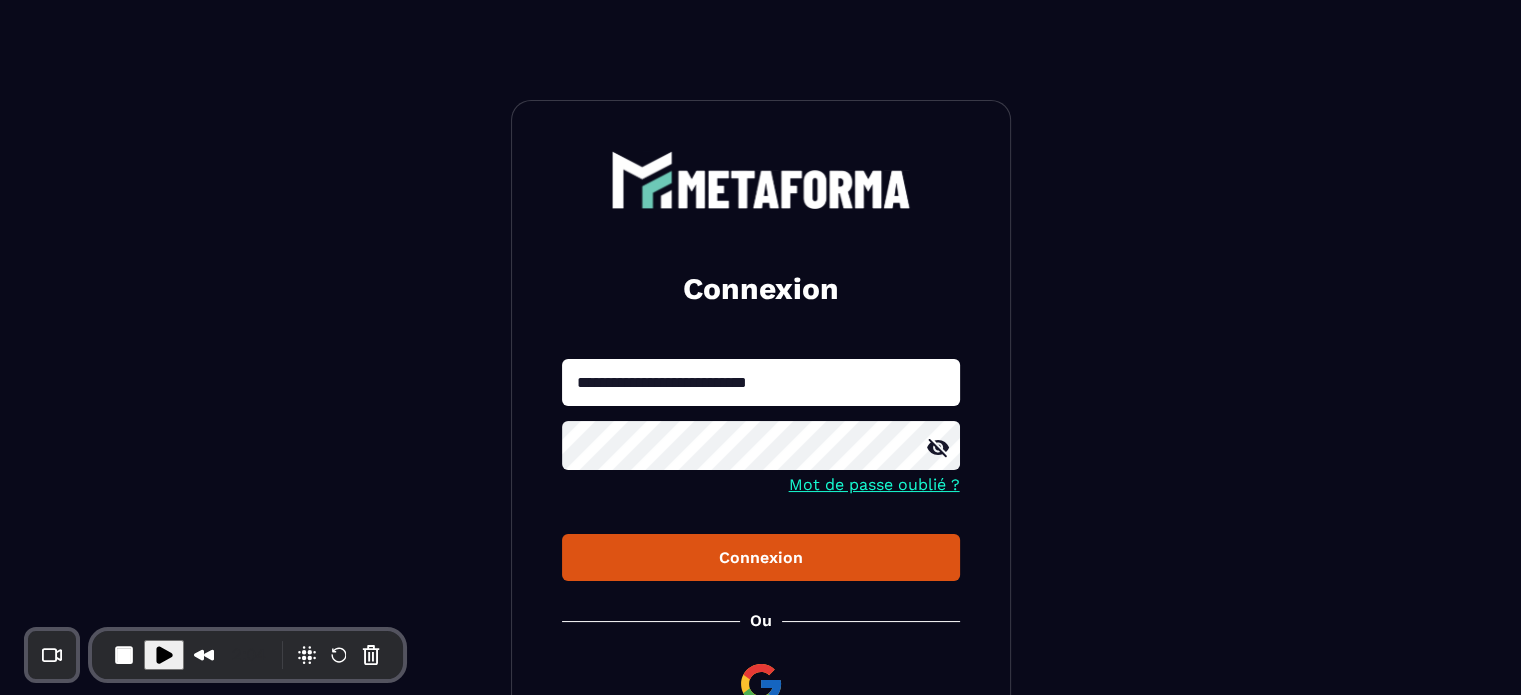 click on "**********" at bounding box center (761, 382) 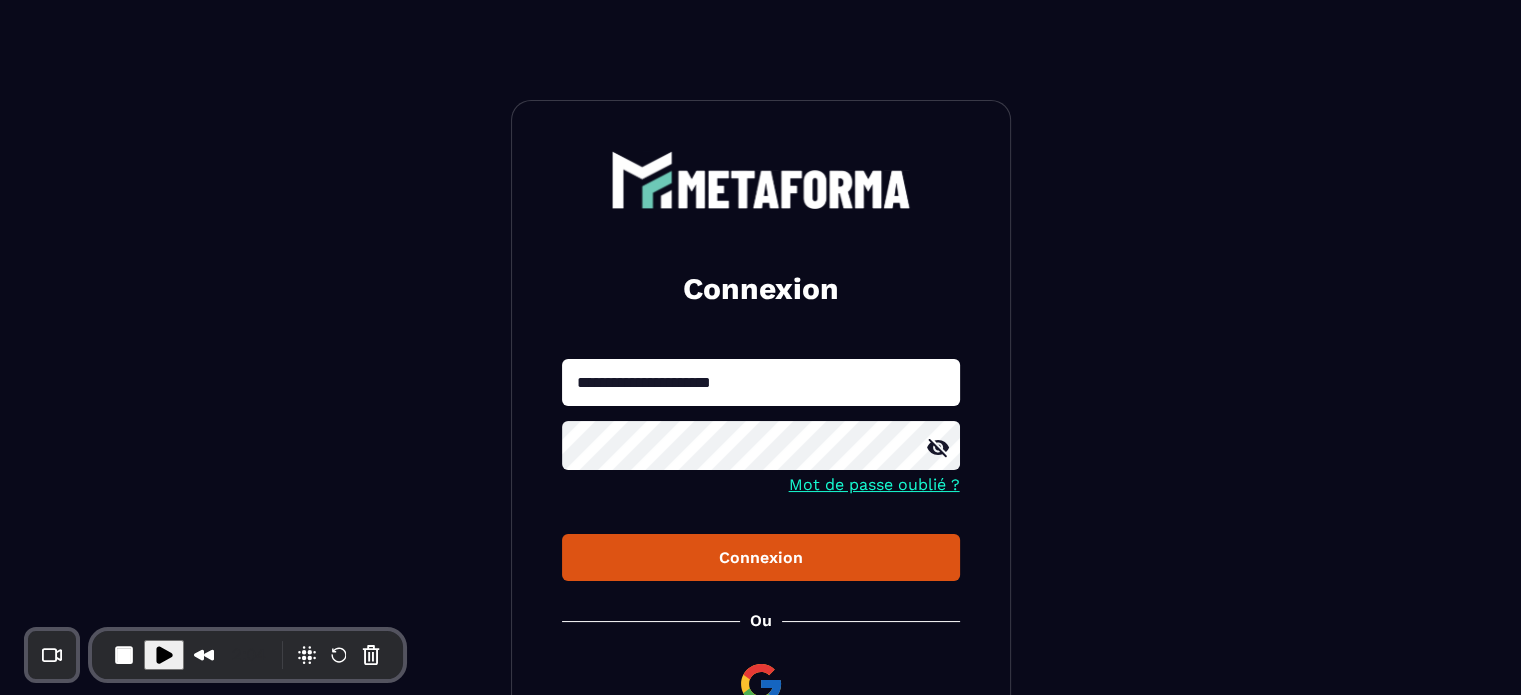 click on "Connexion" at bounding box center [761, 557] 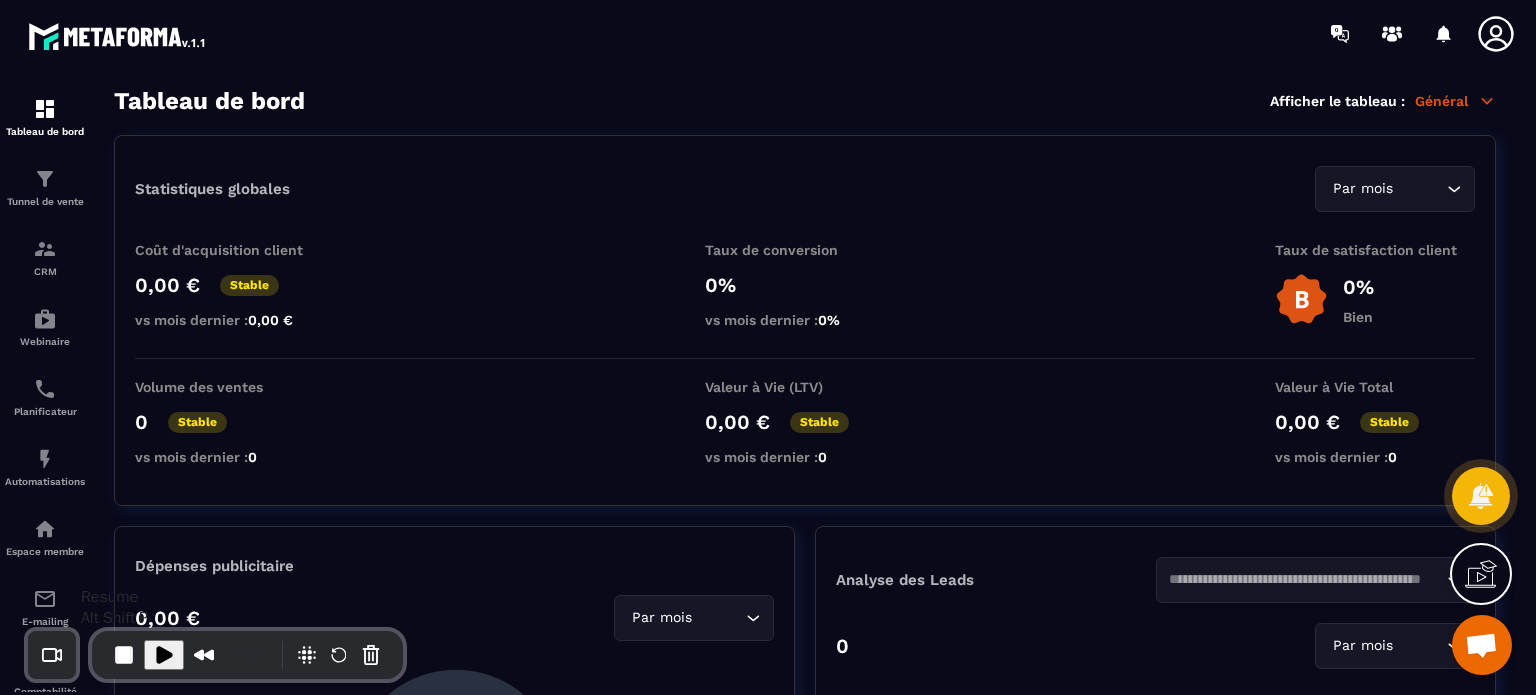 click at bounding box center (164, 655) 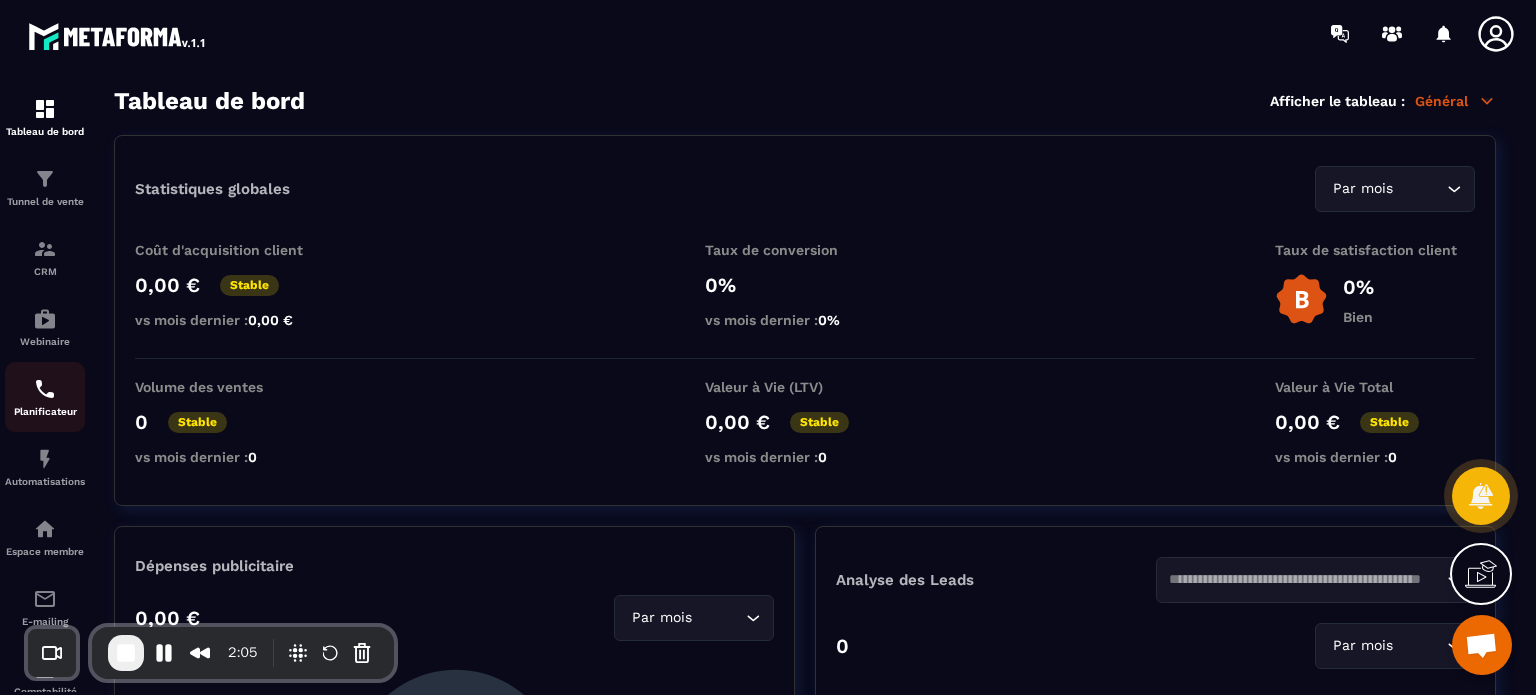click at bounding box center (45, 389) 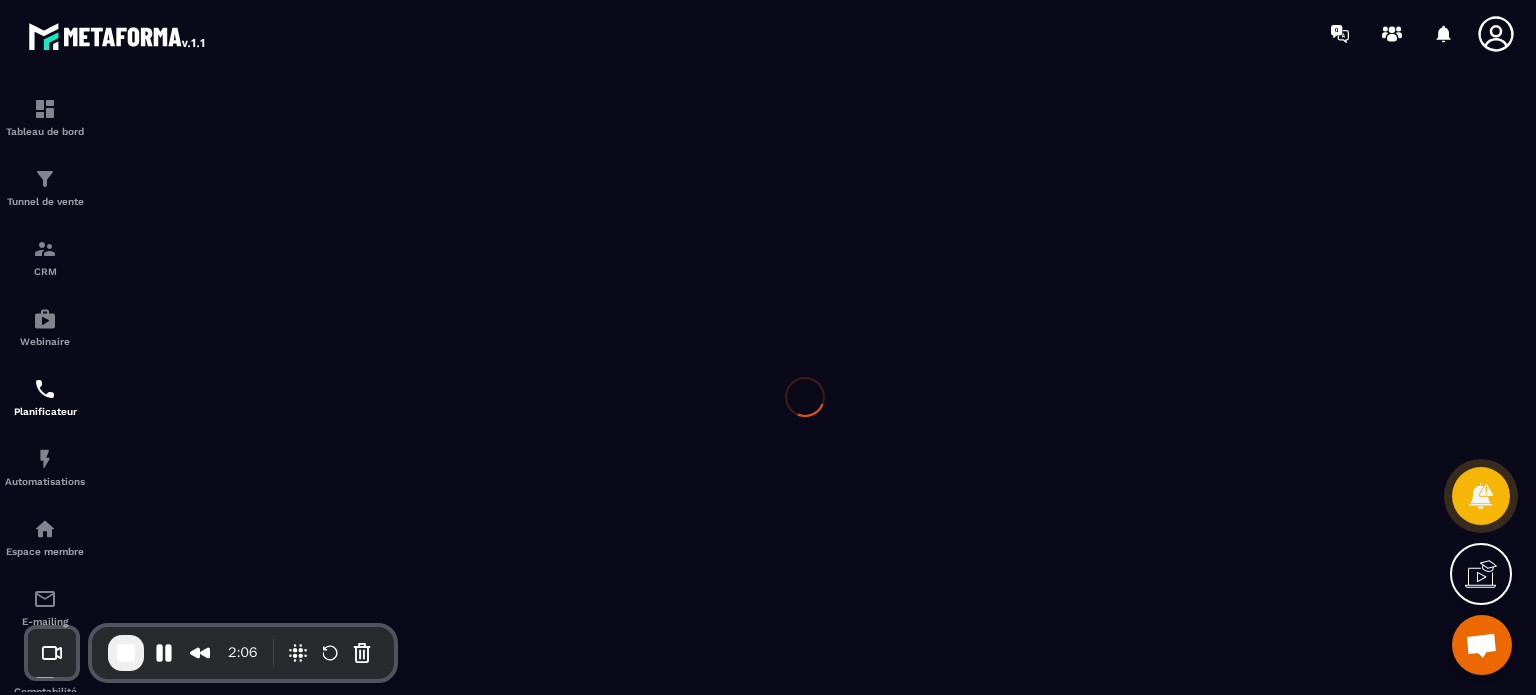scroll, scrollTop: 0, scrollLeft: 0, axis: both 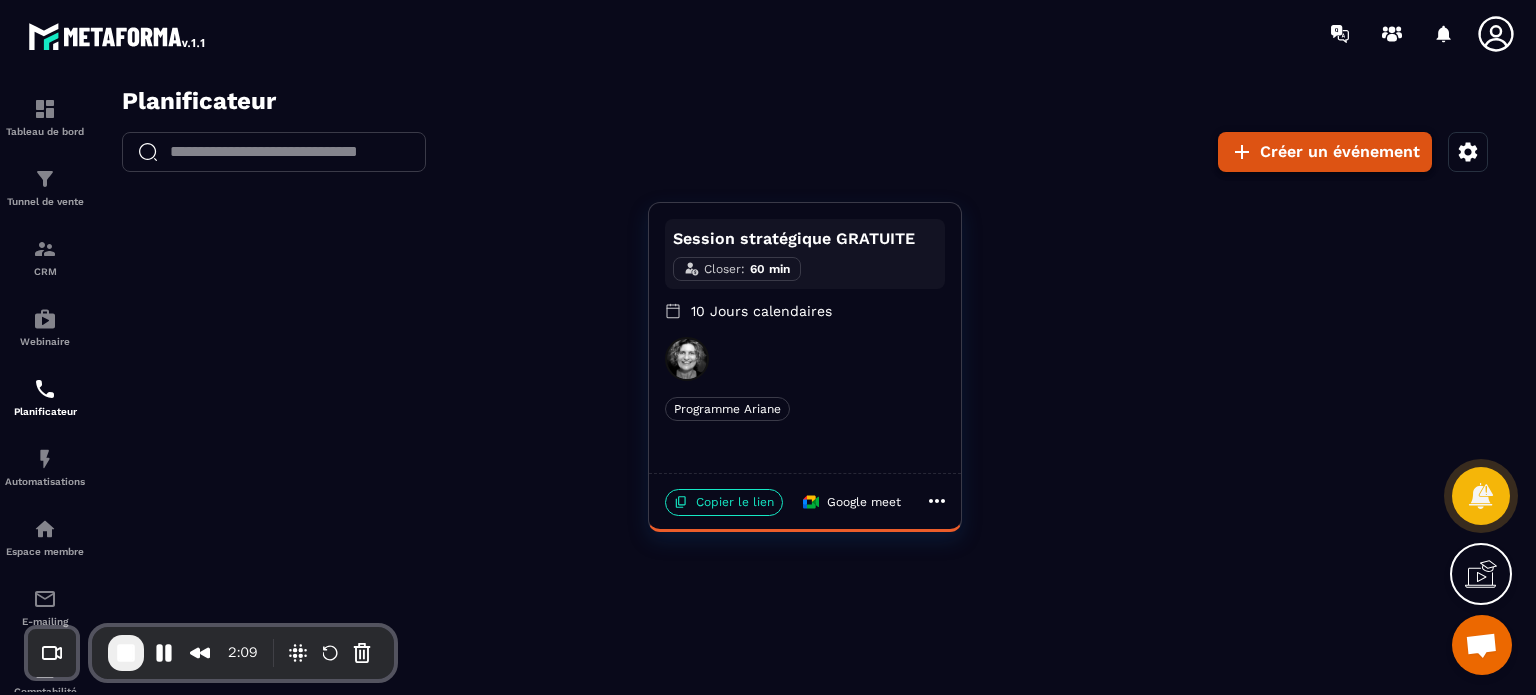 click on "Créer un événement" at bounding box center [1325, 152] 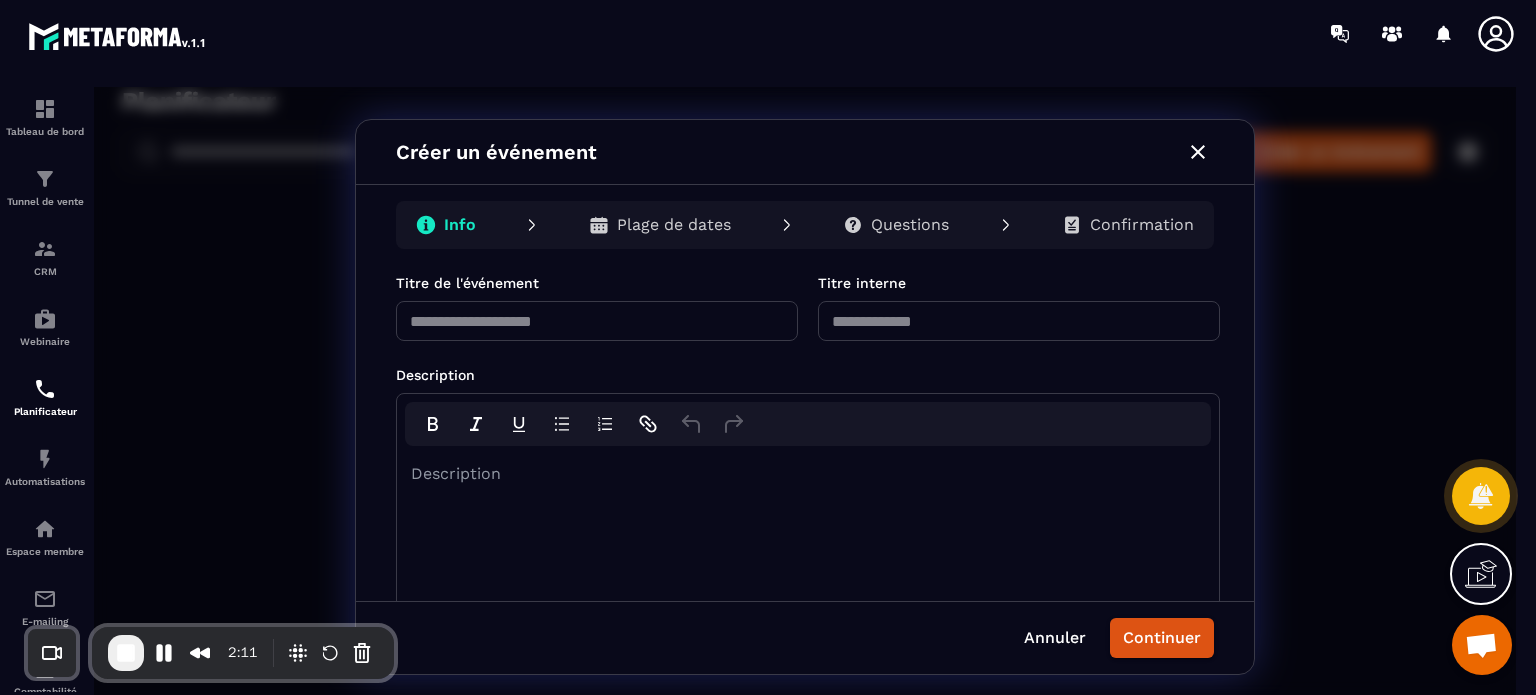 click at bounding box center [597, 321] 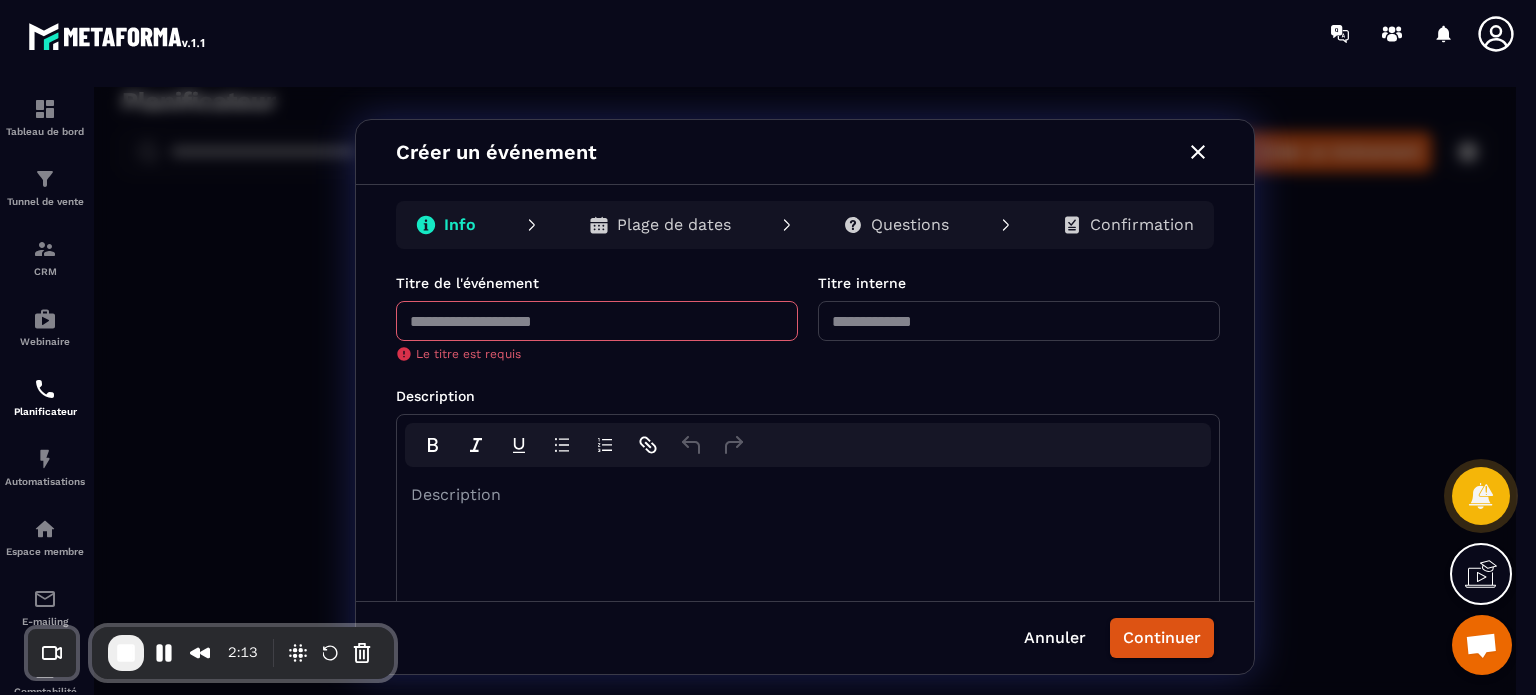 drag, startPoint x: 833, startPoint y: 319, endPoint x: 932, endPoint y: 323, distance: 99.08077 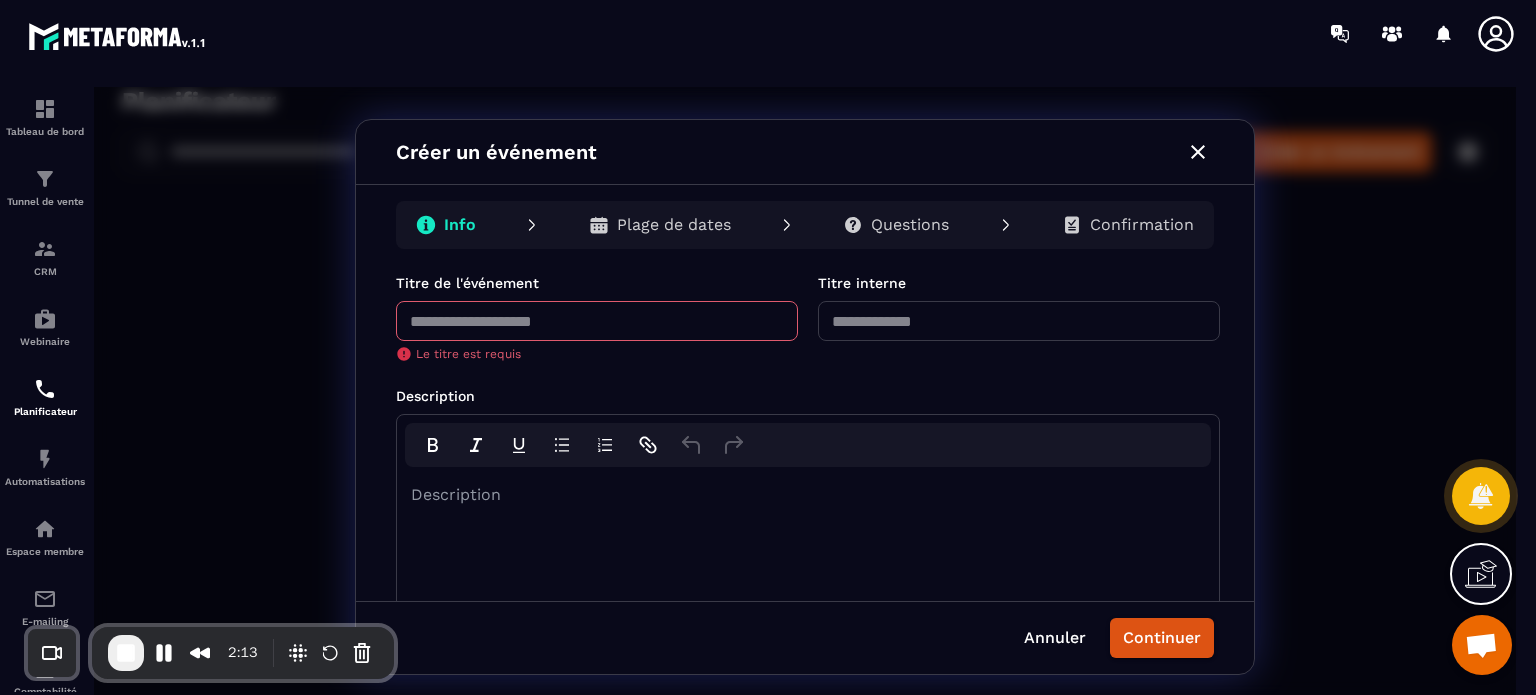 click at bounding box center [1019, 321] 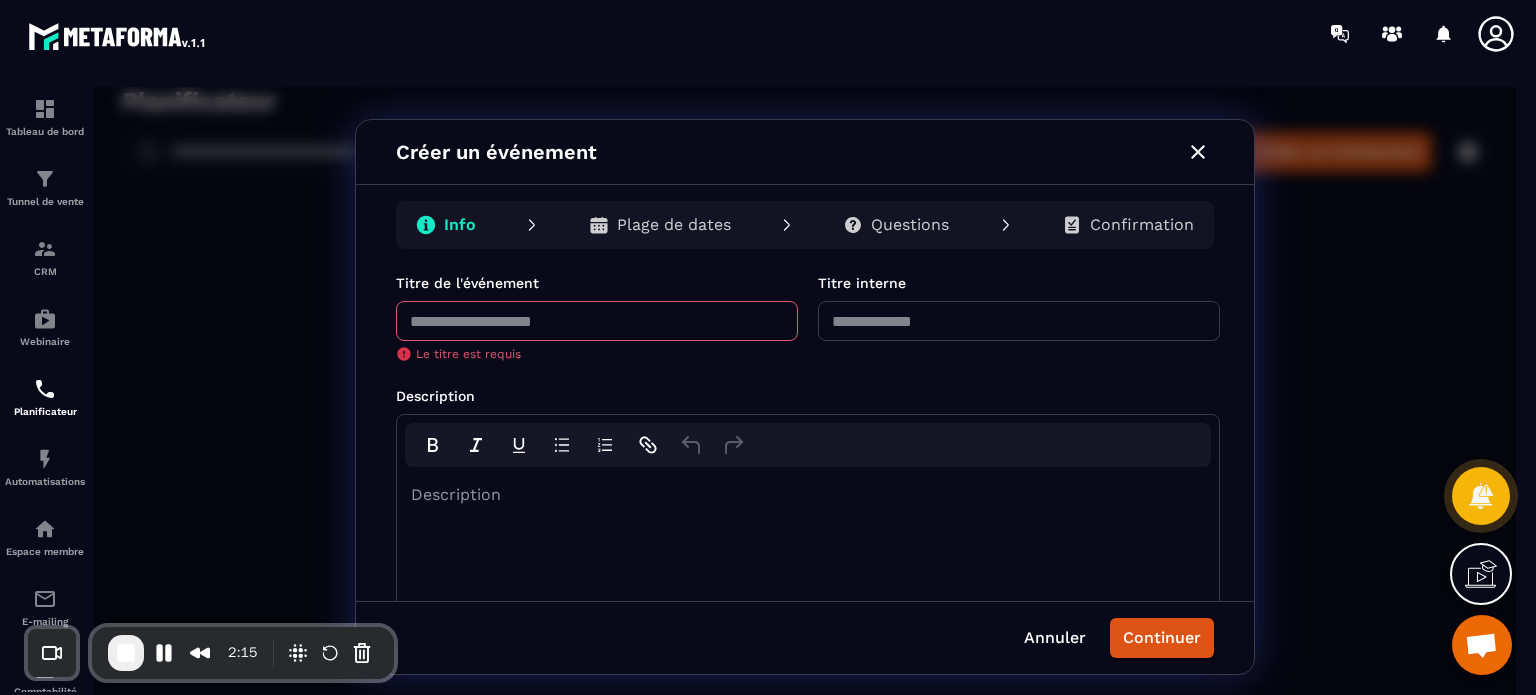 click at bounding box center (597, 321) 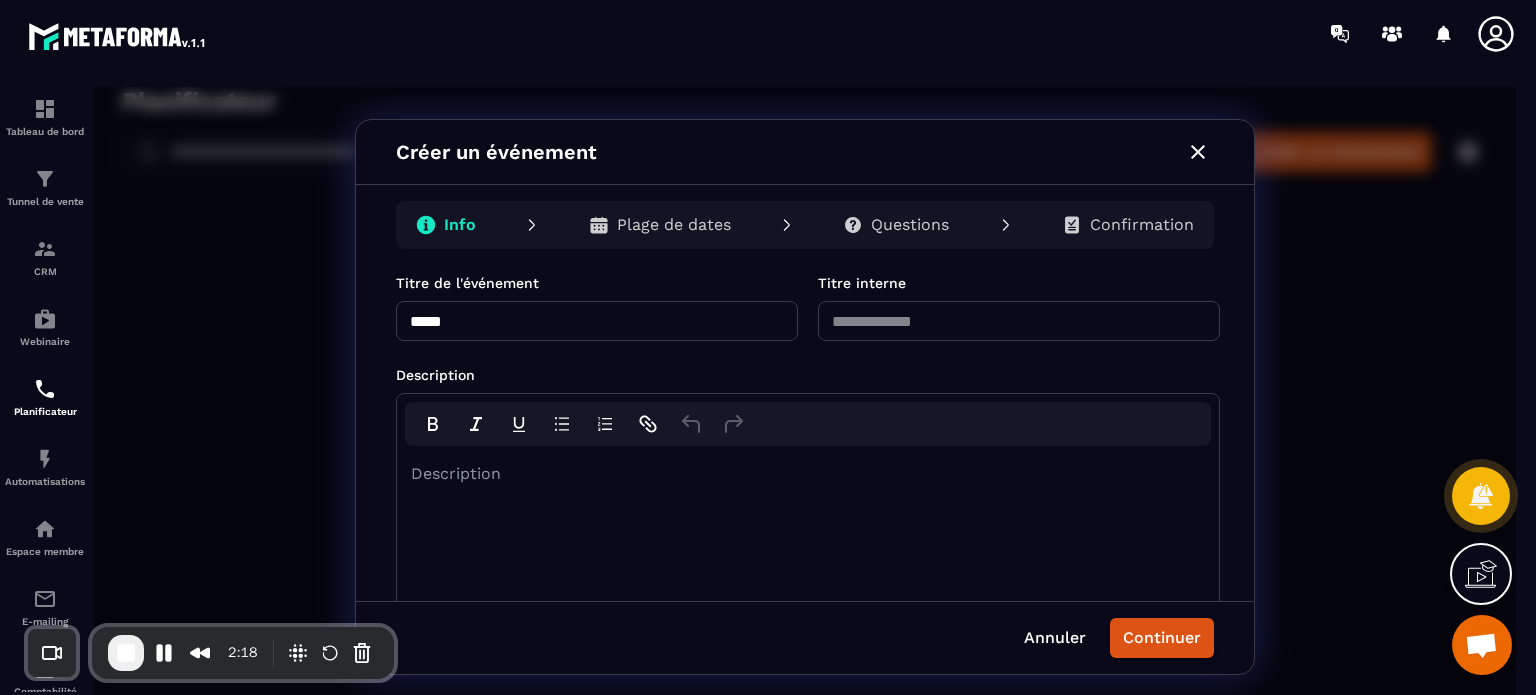 type on "*****" 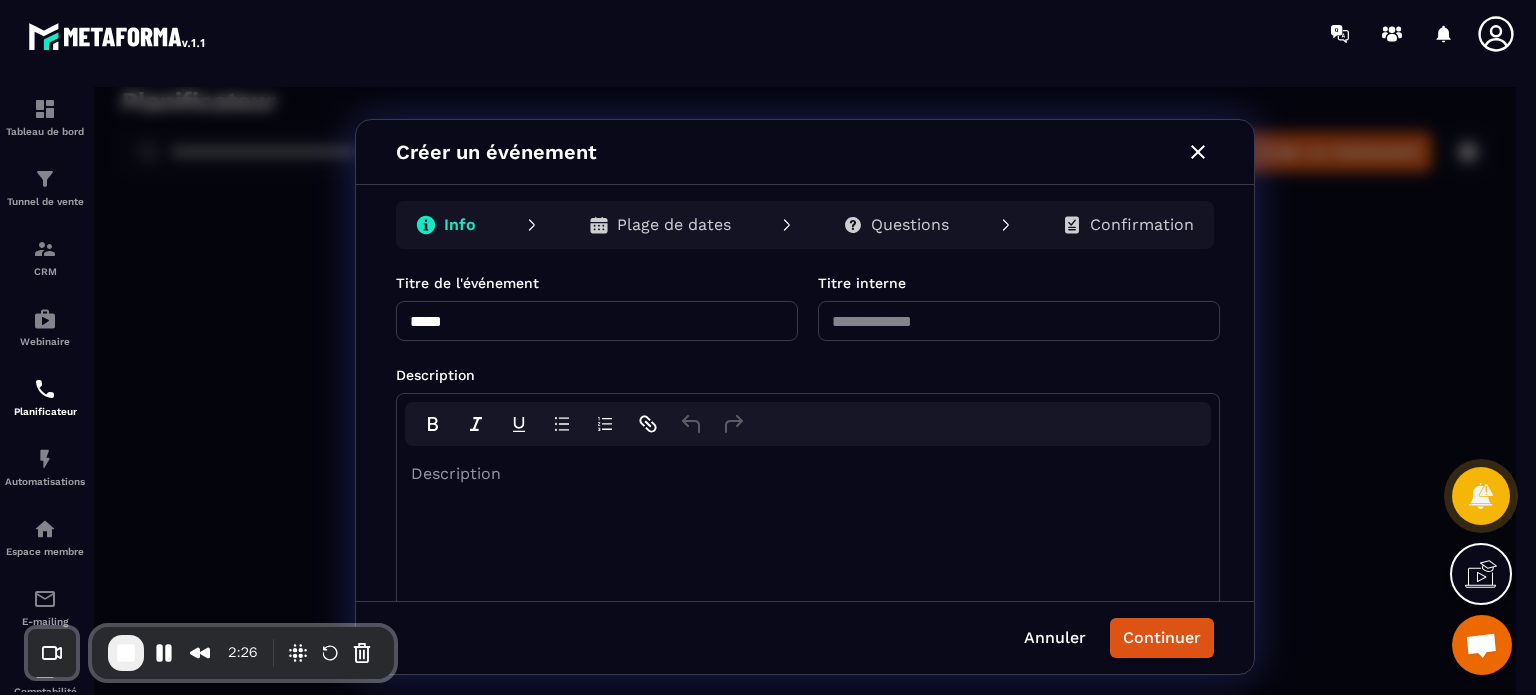 scroll, scrollTop: 232, scrollLeft: 0, axis: vertical 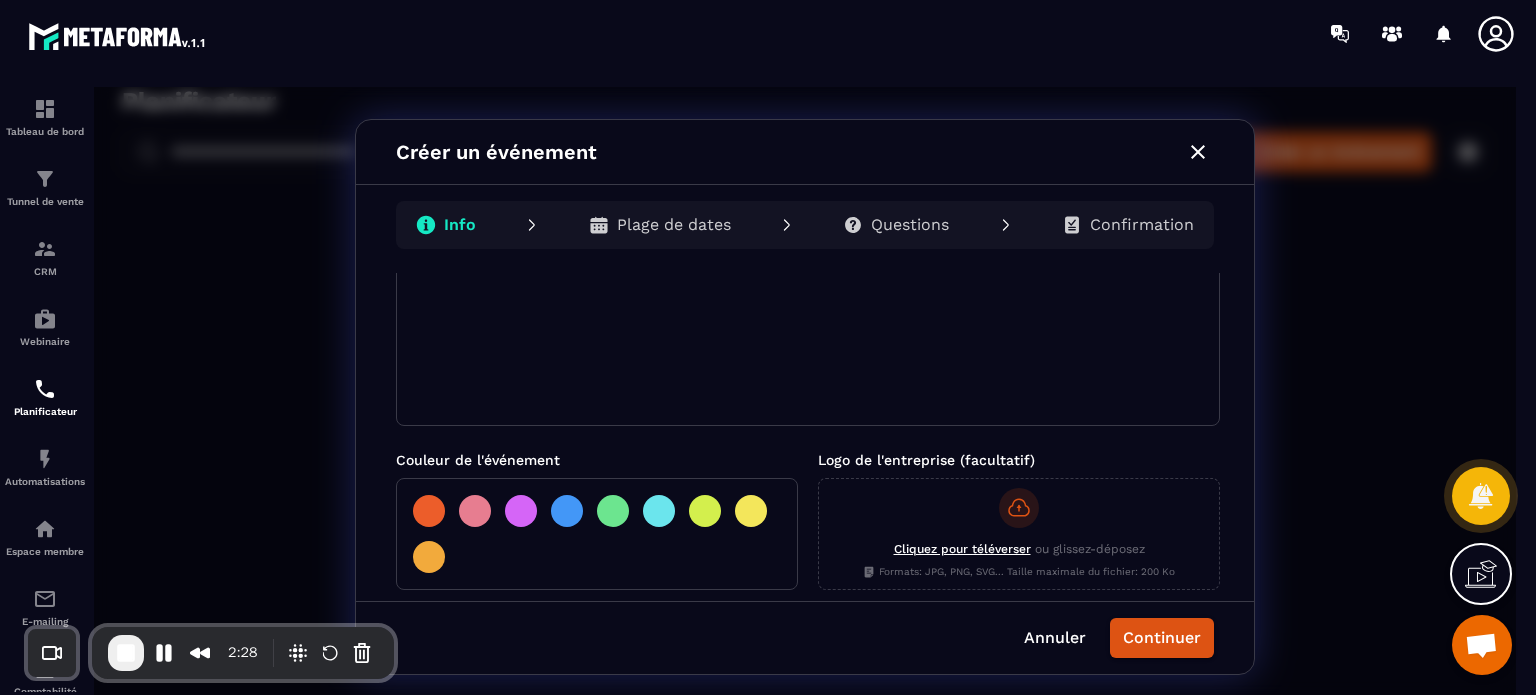 click on "Description" at bounding box center [808, 319] 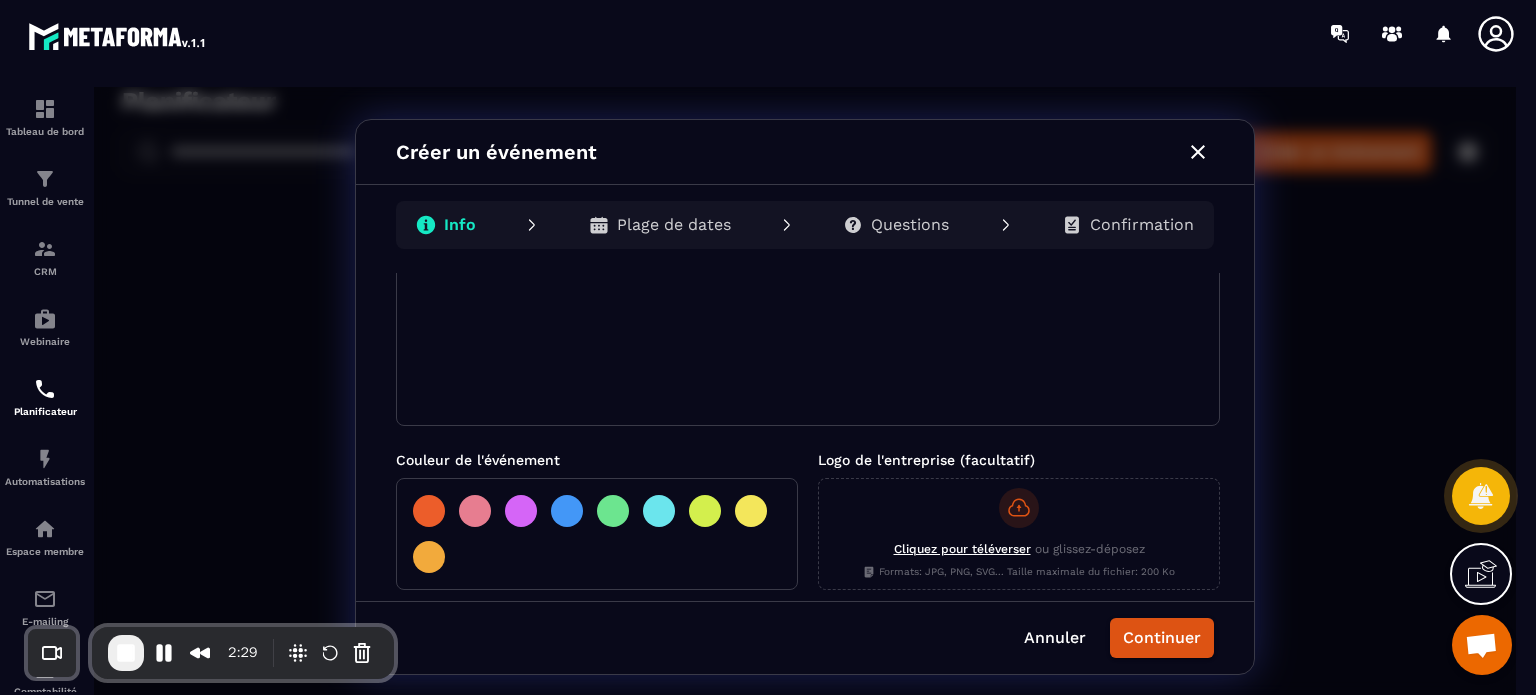 scroll, scrollTop: 353, scrollLeft: 0, axis: vertical 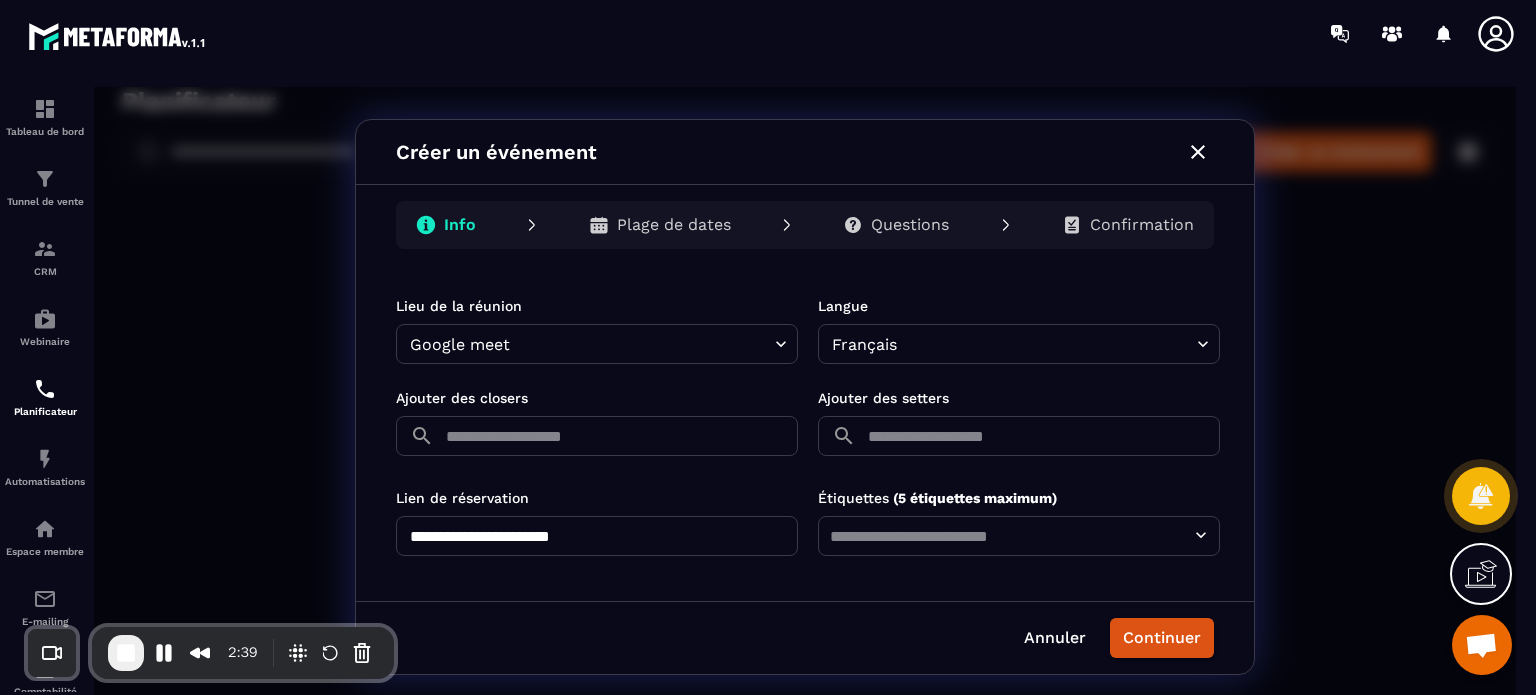 click at bounding box center (620, 436) 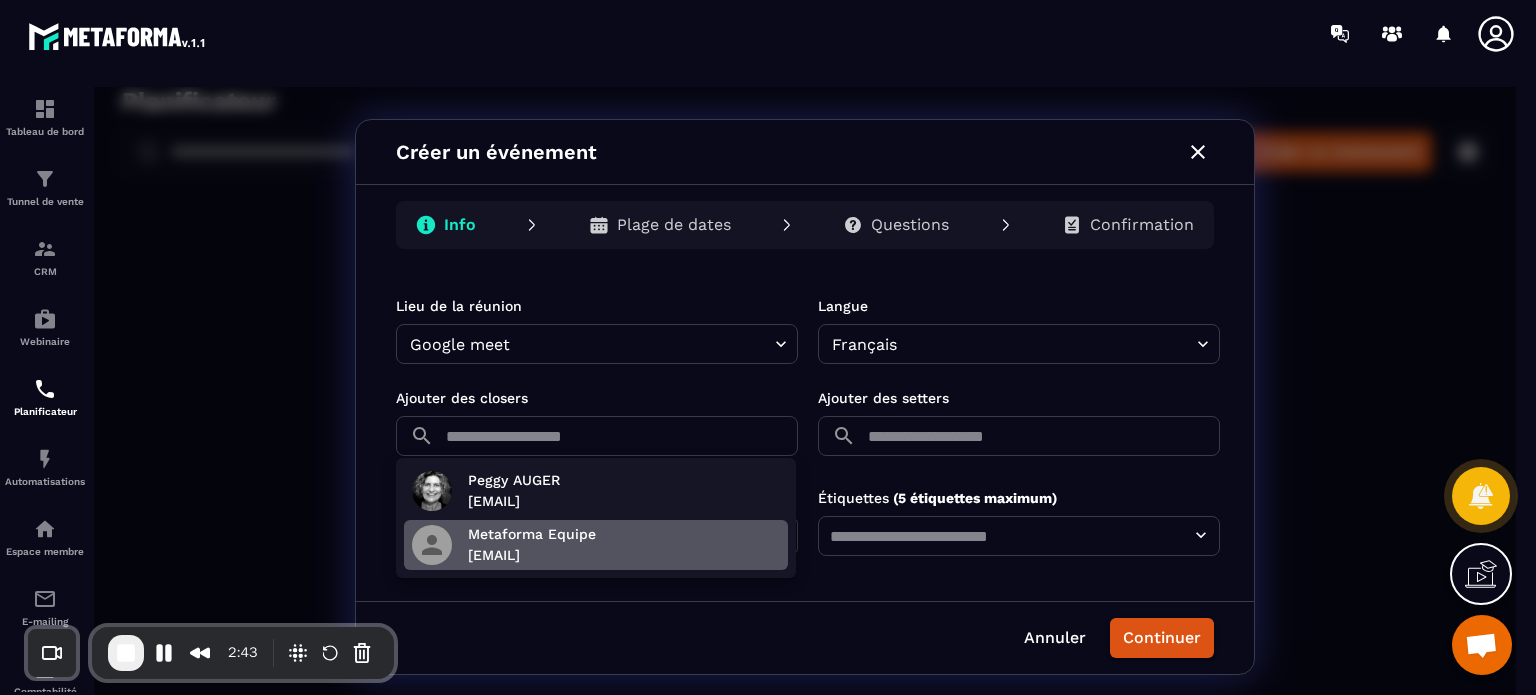 click on "Metaforma Equipe" at bounding box center [532, 534] 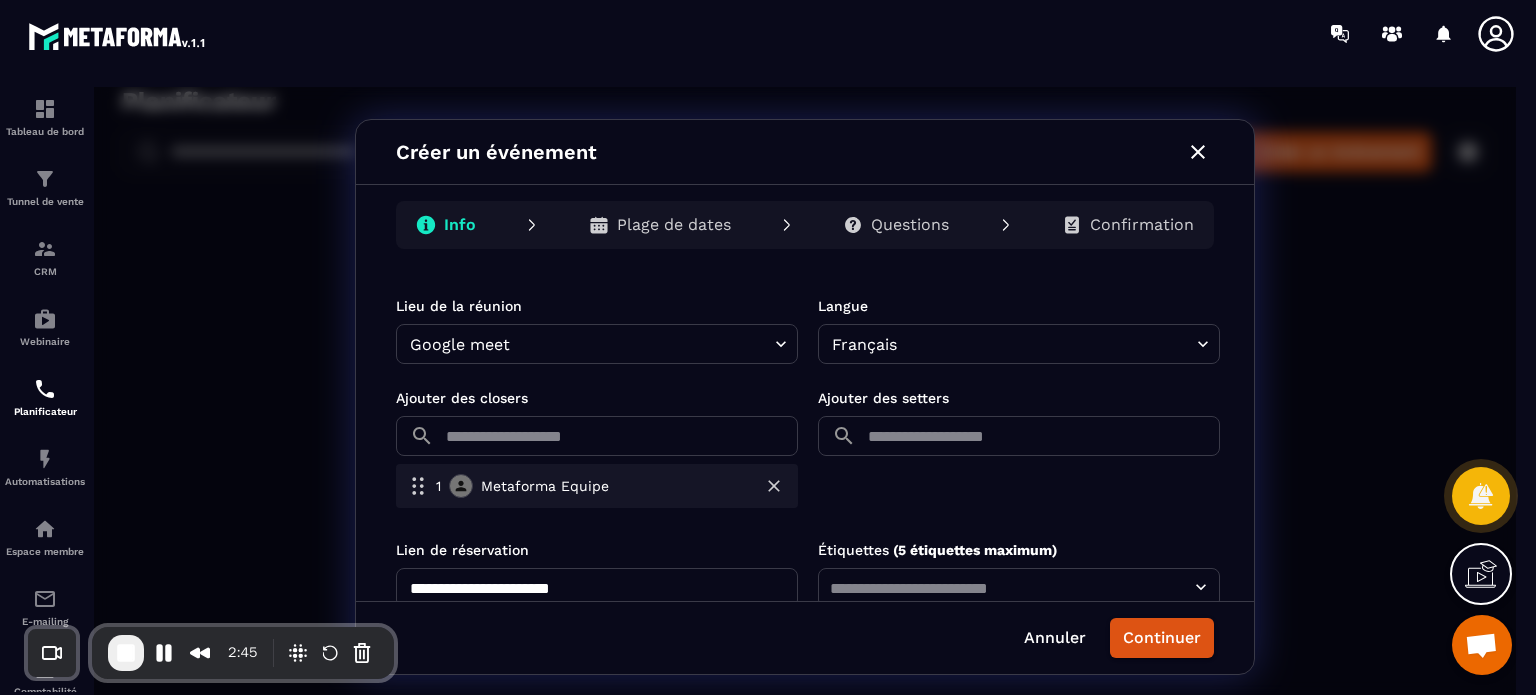 click on "Plage de dates" at bounding box center [674, 225] 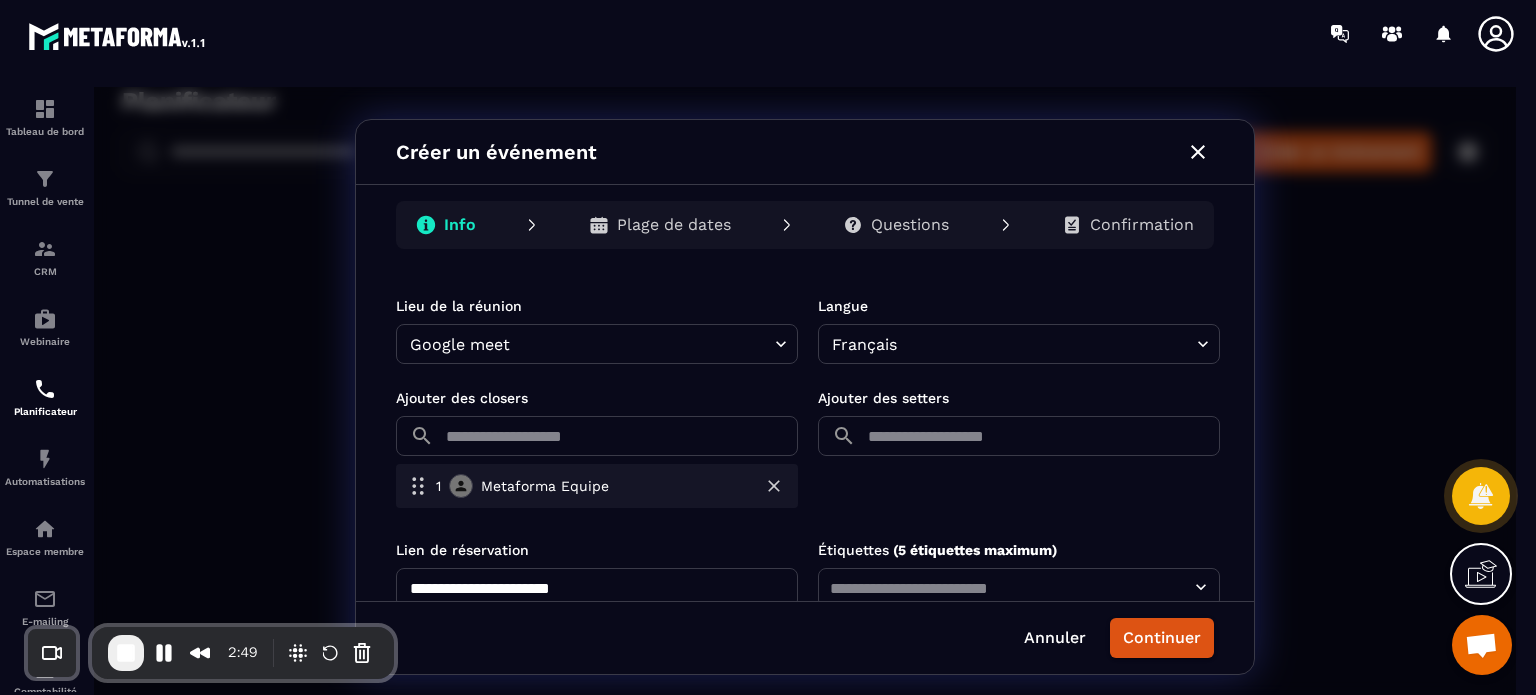 scroll, scrollTop: 601, scrollLeft: 0, axis: vertical 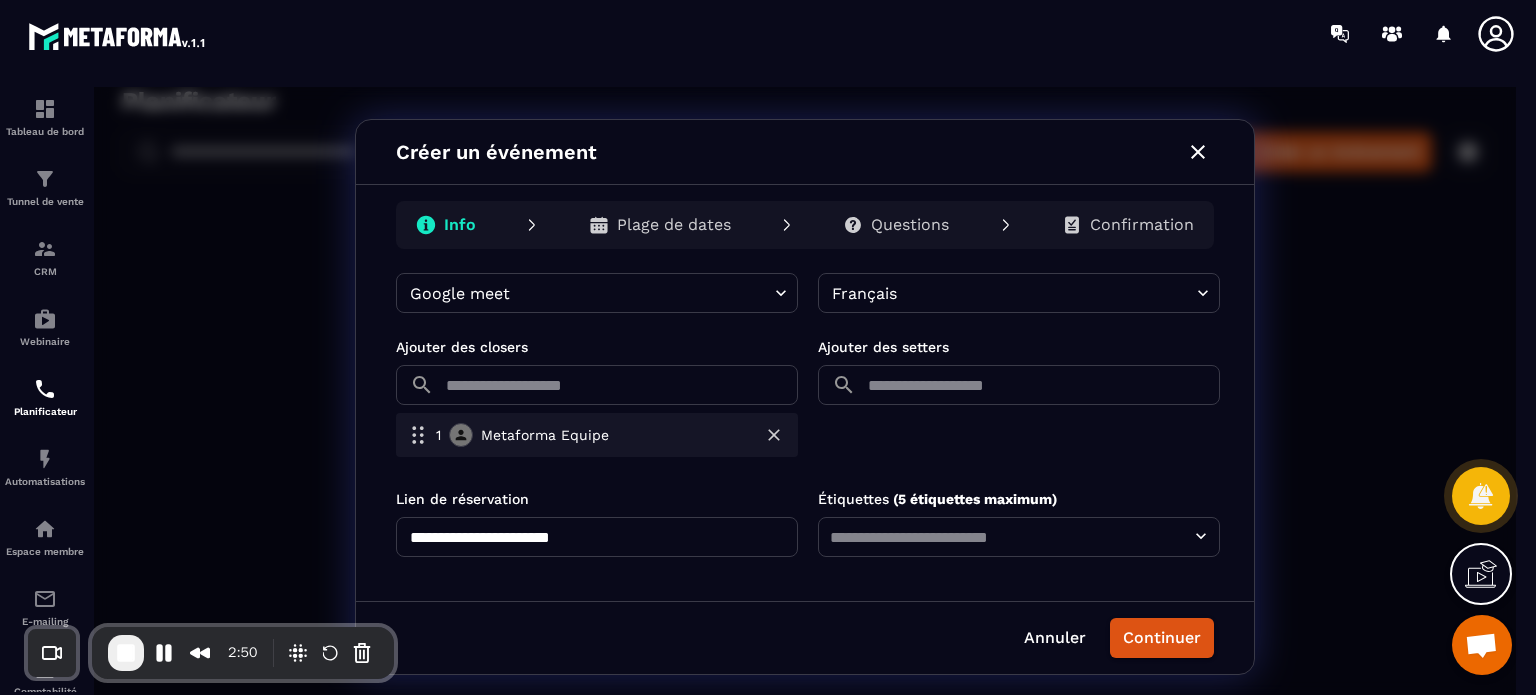 click on "**********" at bounding box center [597, 537] 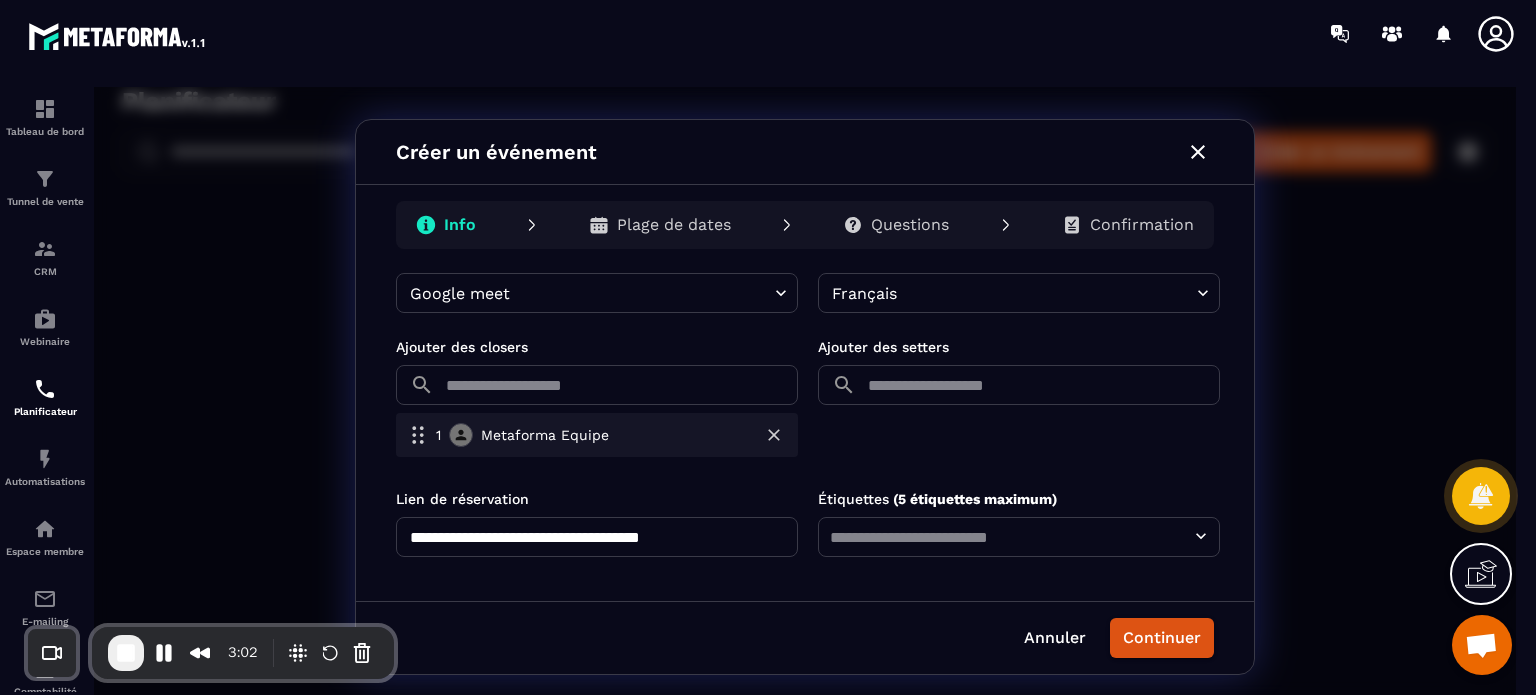type on "**********" 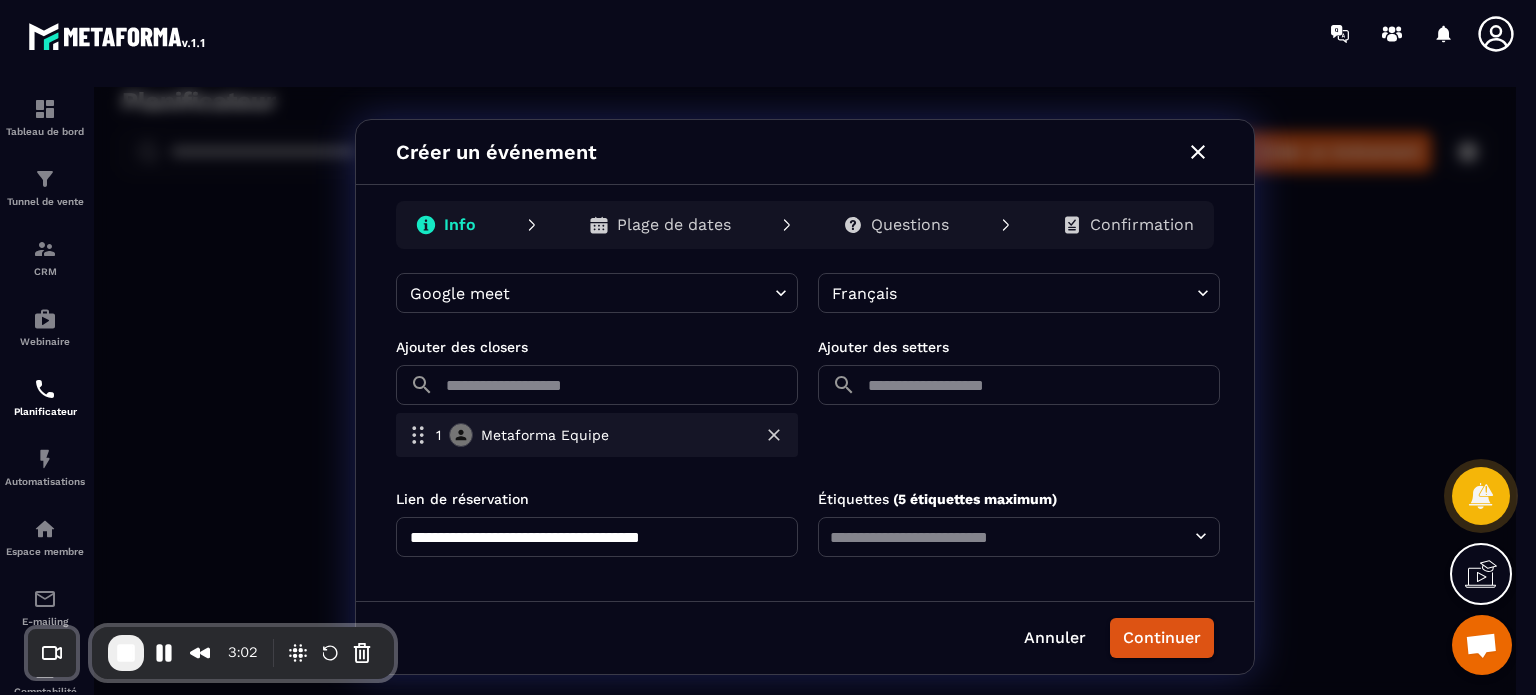 scroll, scrollTop: 312, scrollLeft: 0, axis: vertical 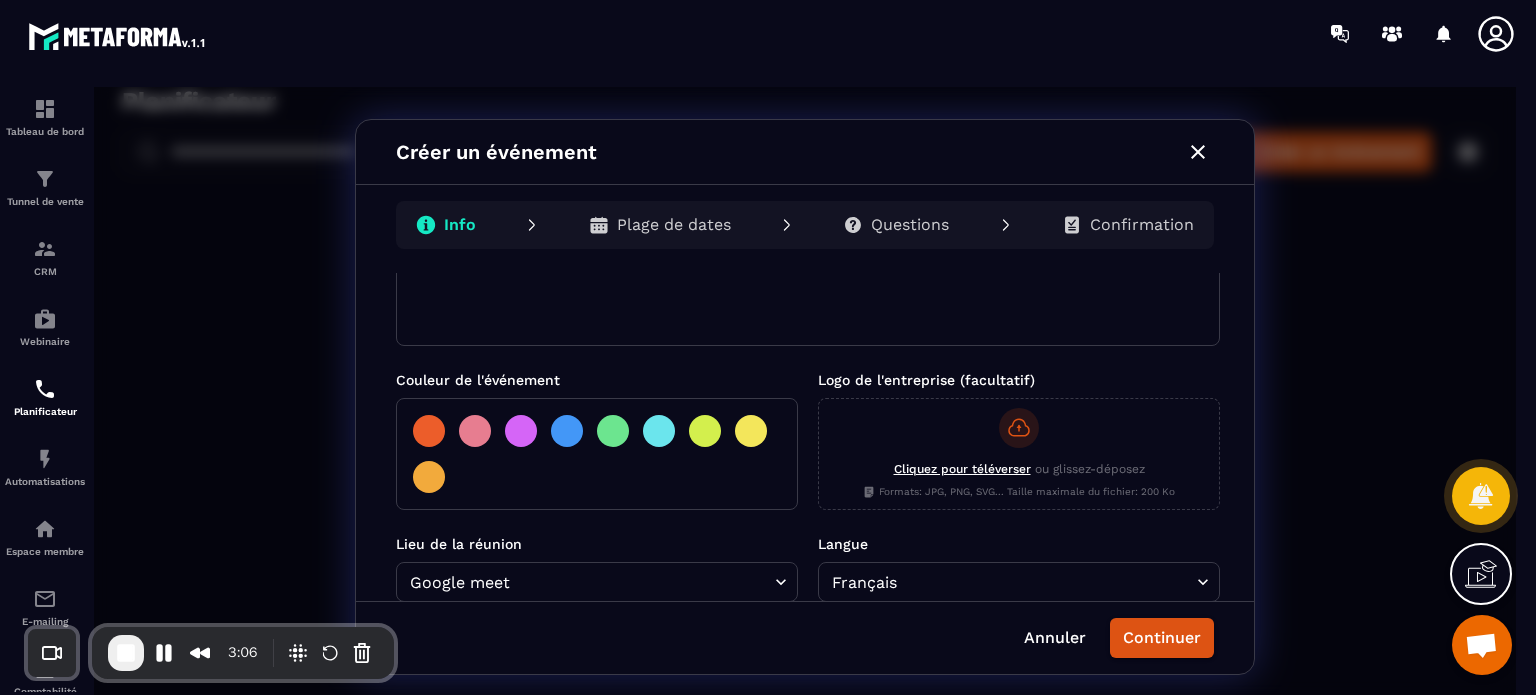 click 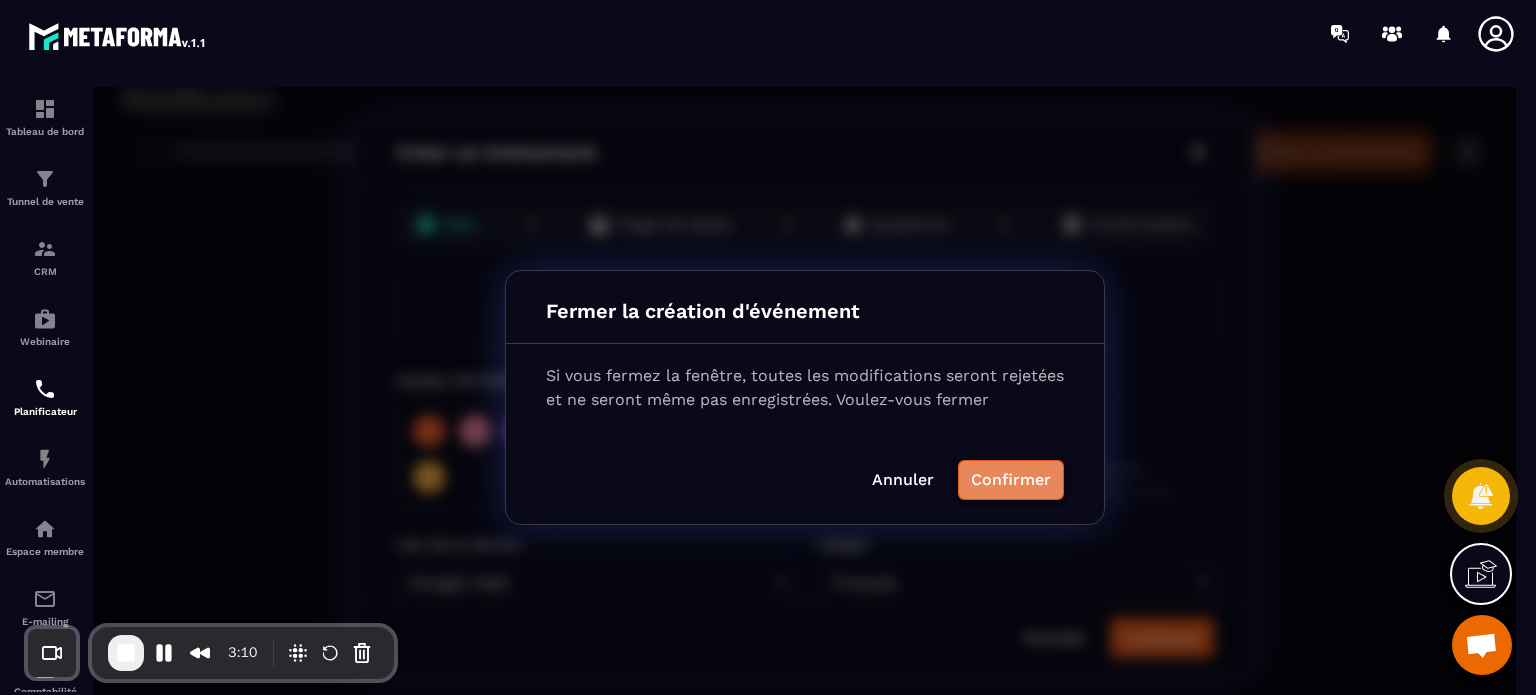 click on "Confirmer" at bounding box center [1011, 480] 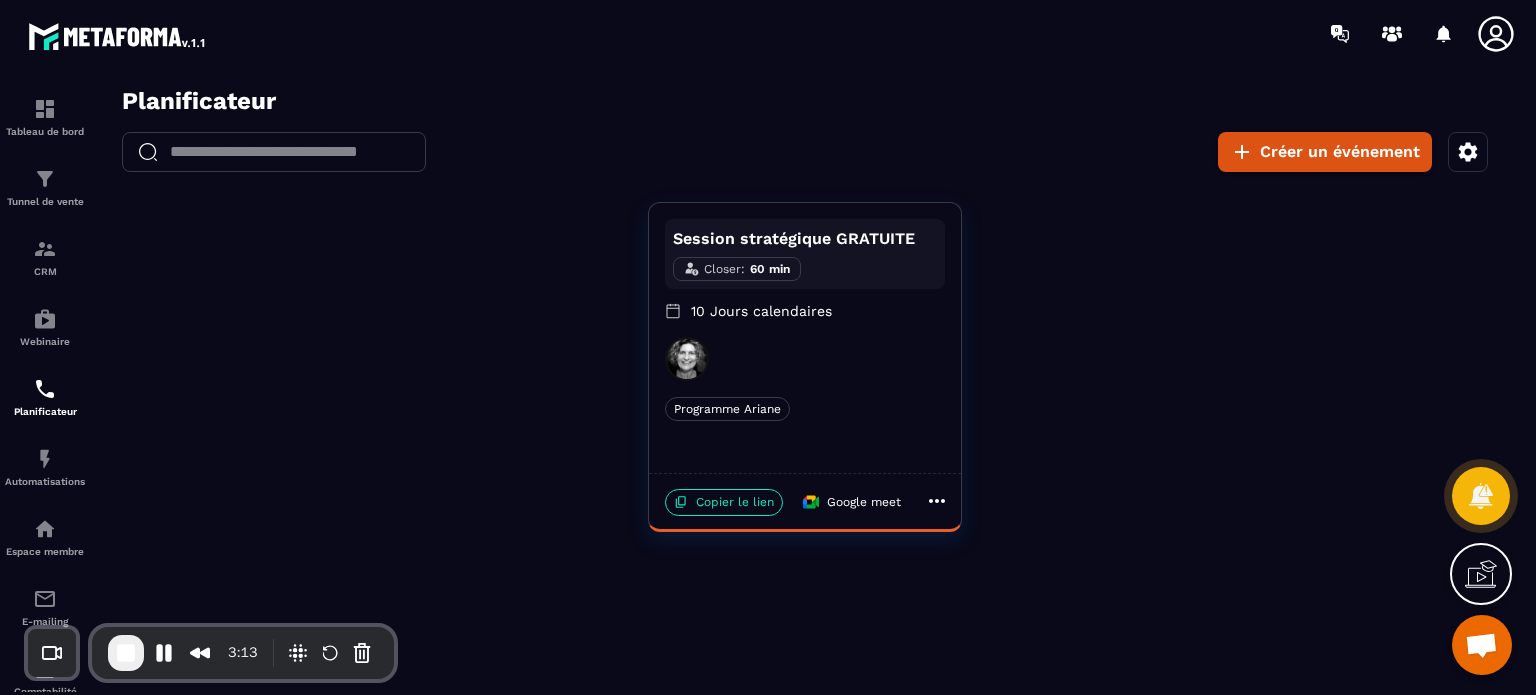 click 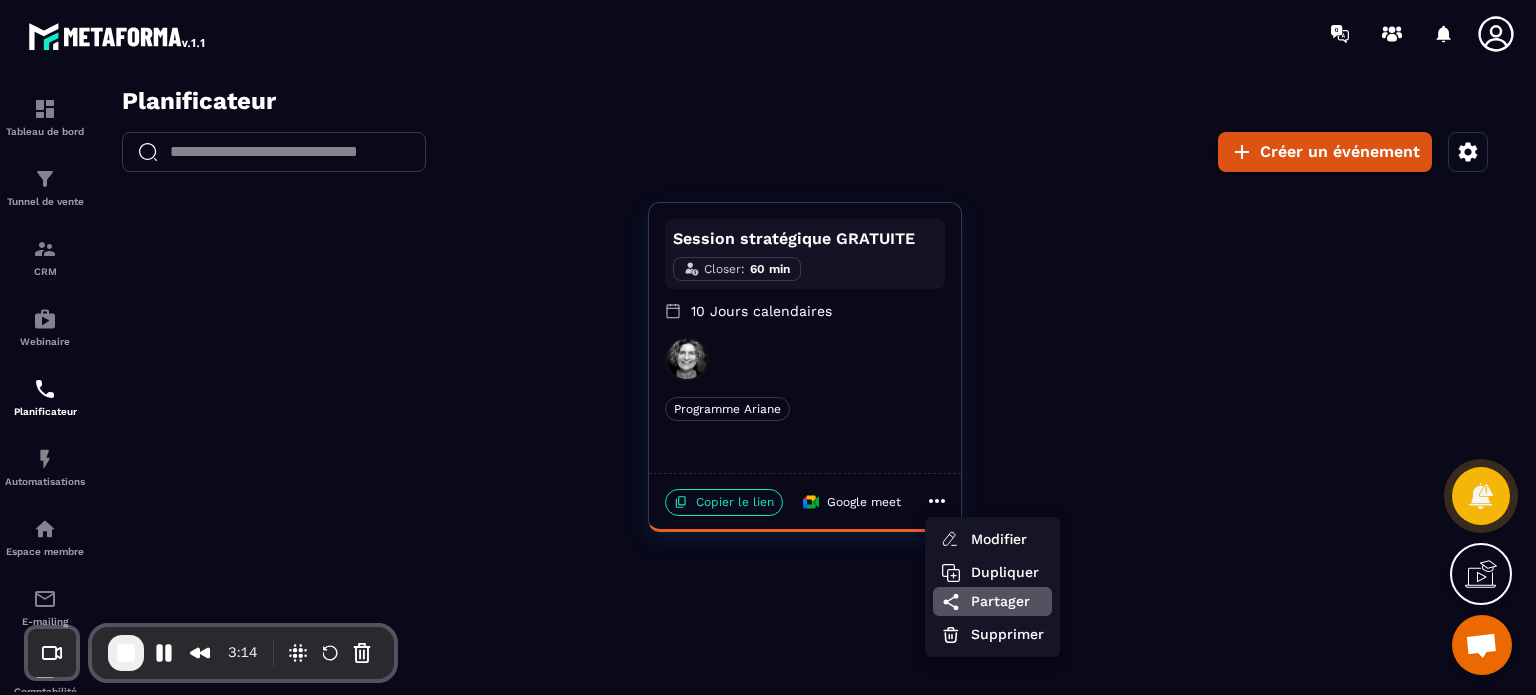 click on "Partager" at bounding box center [1007, 601] 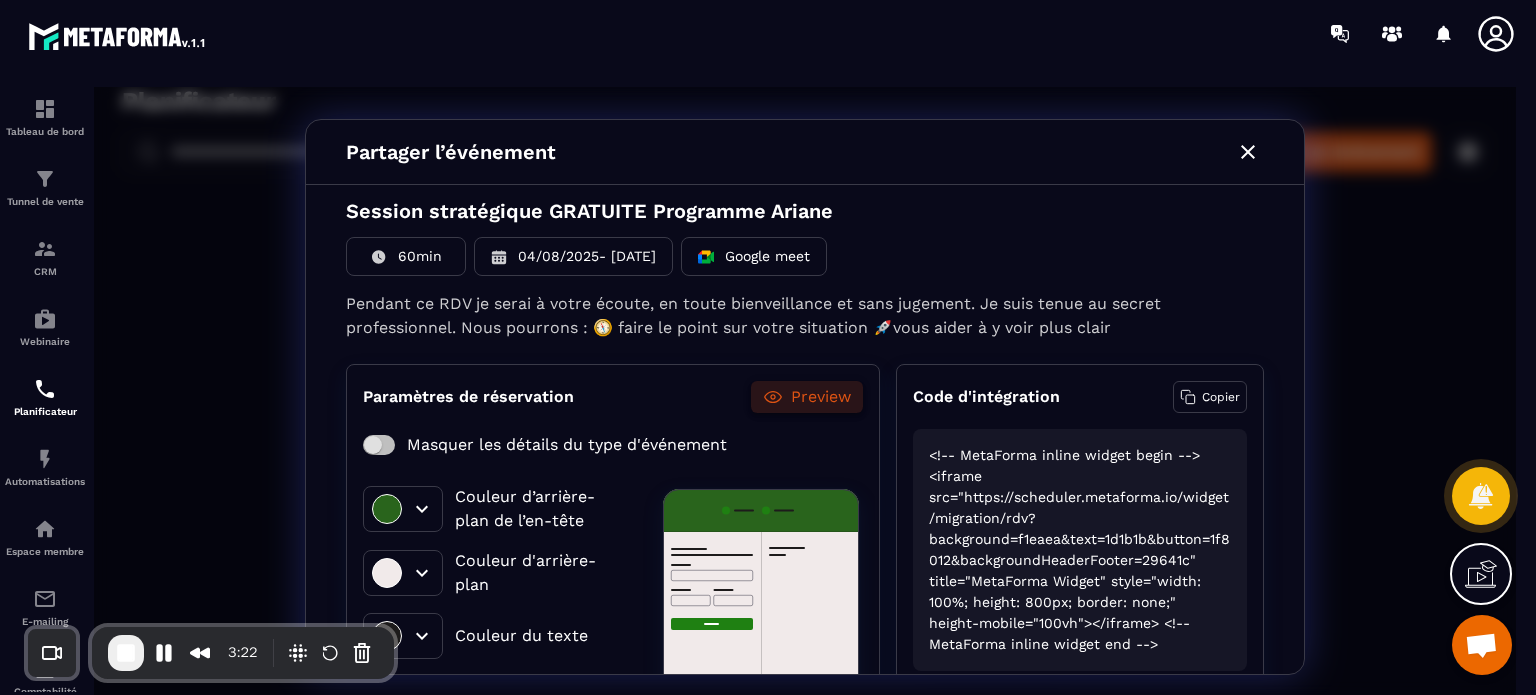 click on "Preview" at bounding box center [821, 397] 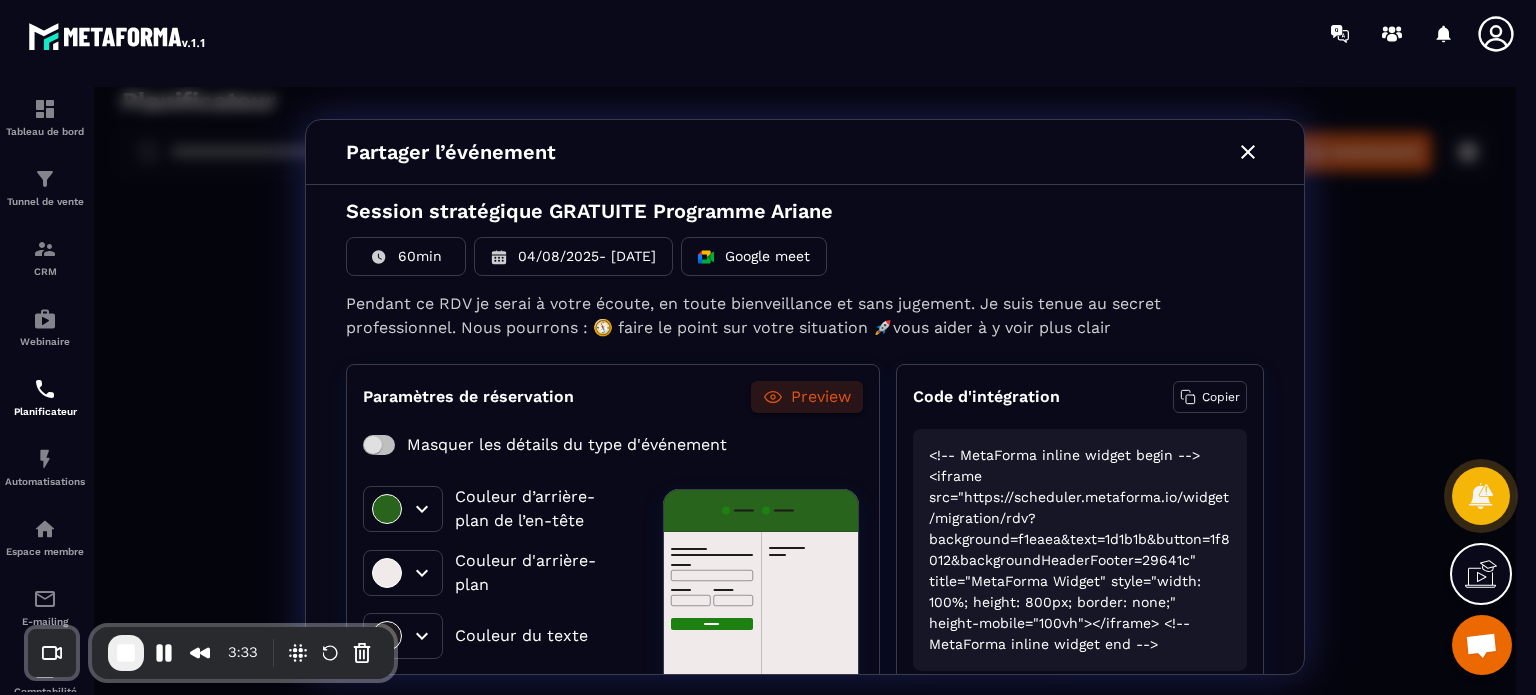 scroll, scrollTop: 160, scrollLeft: 0, axis: vertical 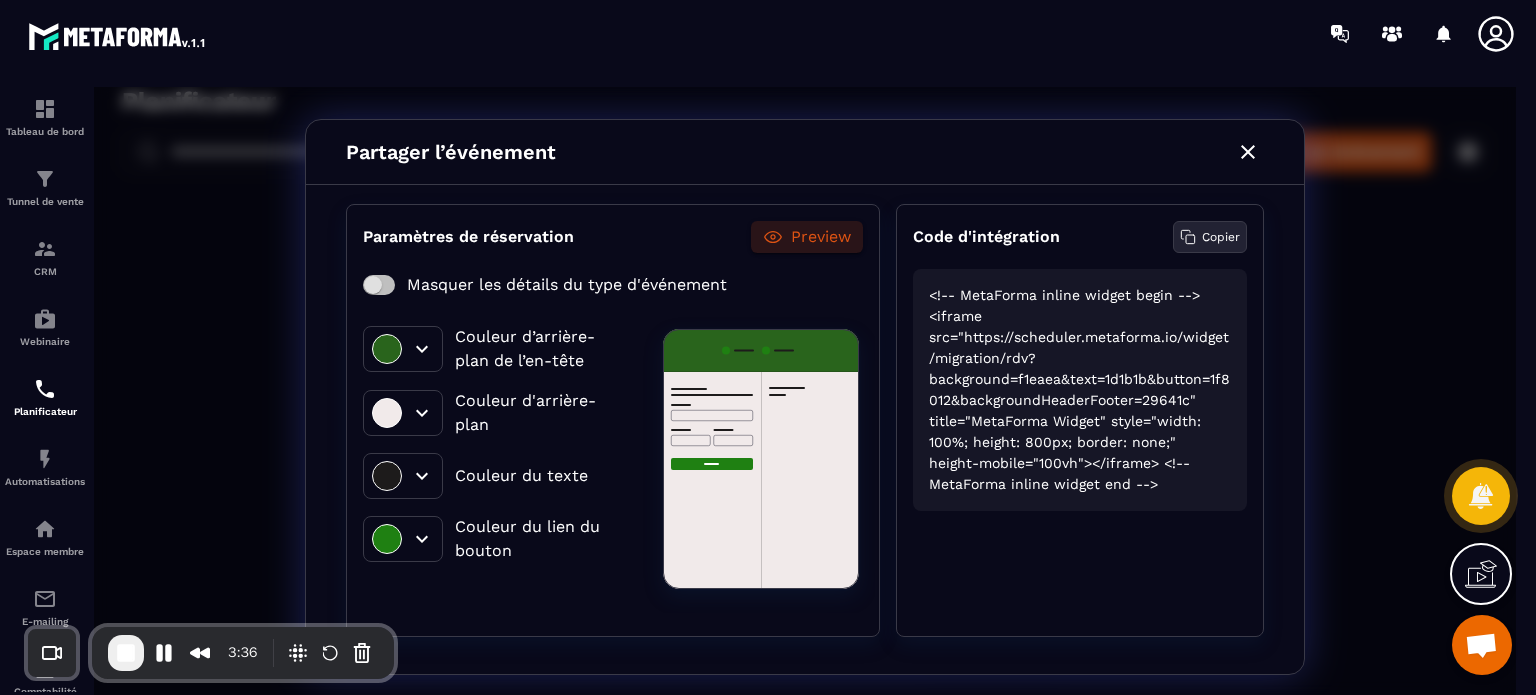 click on "Copier" at bounding box center (1210, 237) 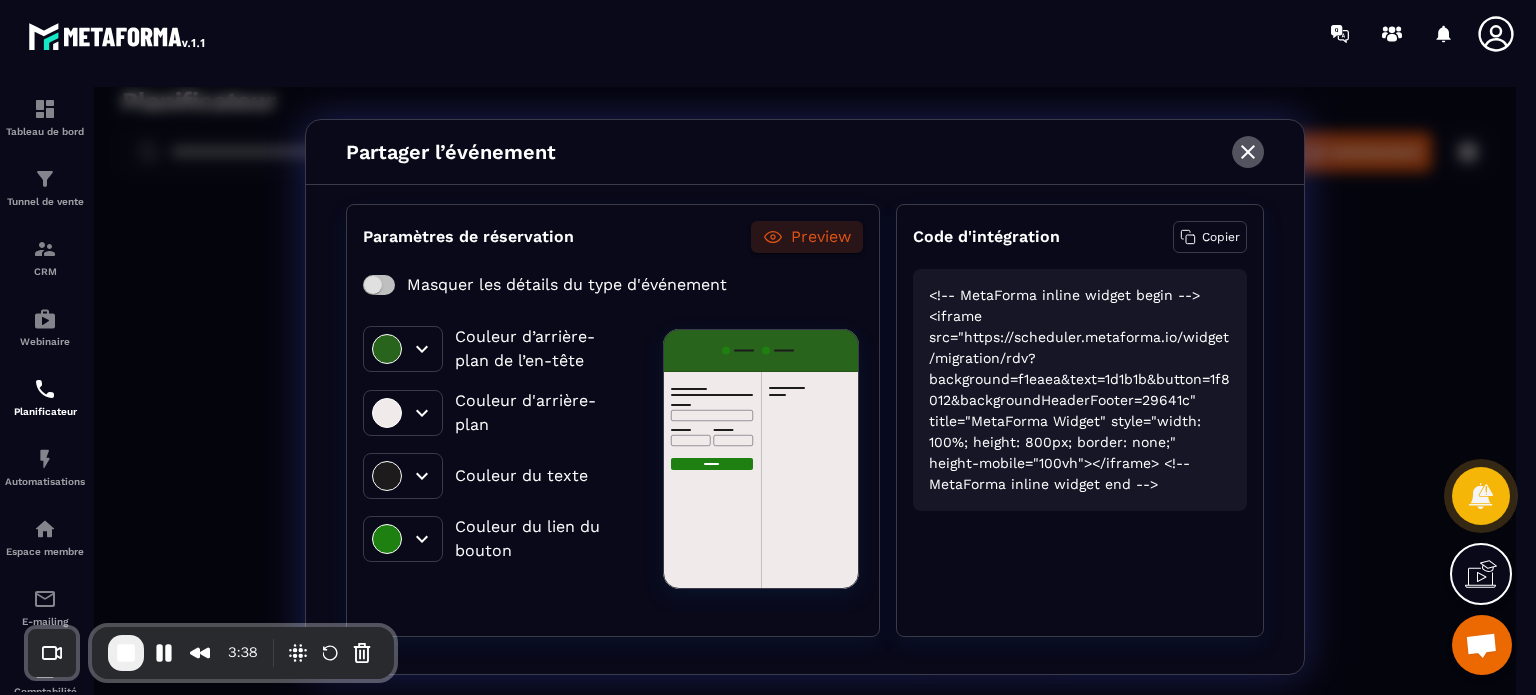 click 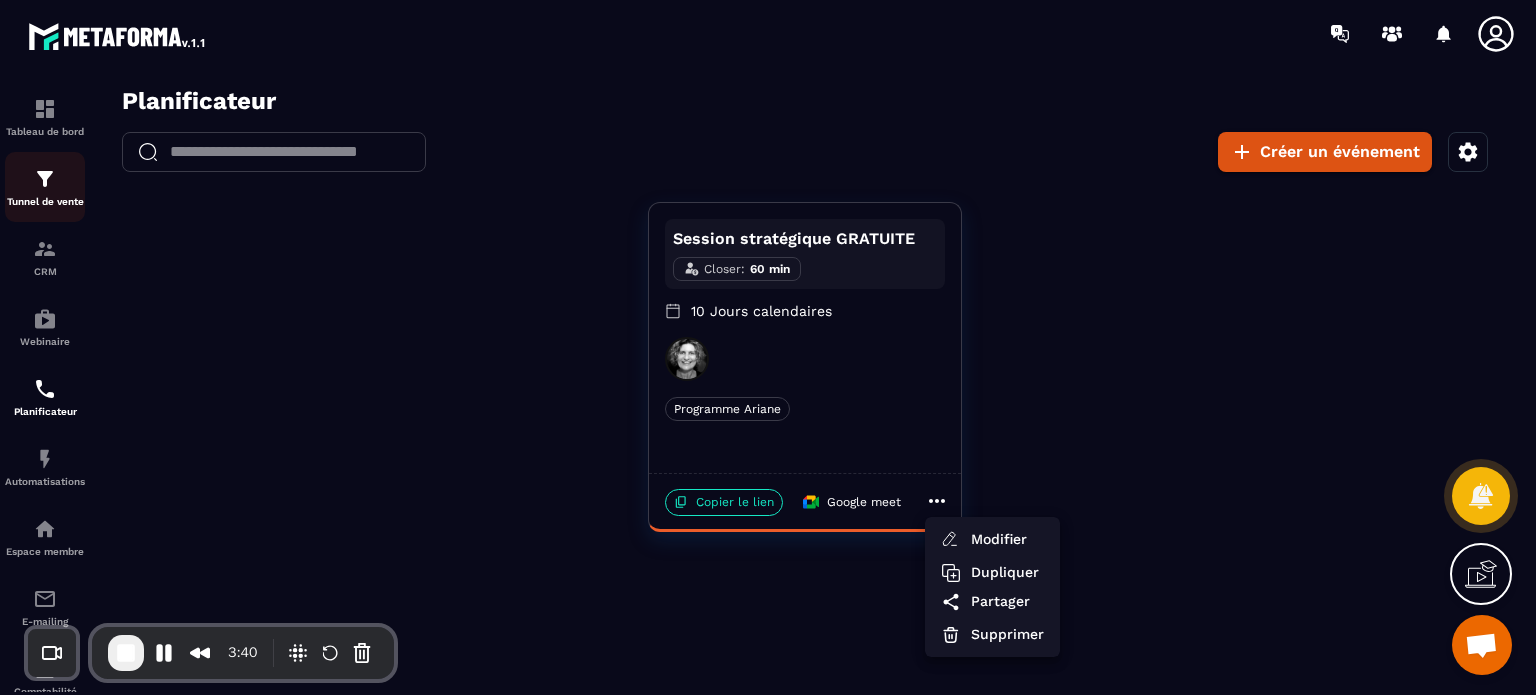 click on "Tunnel de vente" at bounding box center [45, 201] 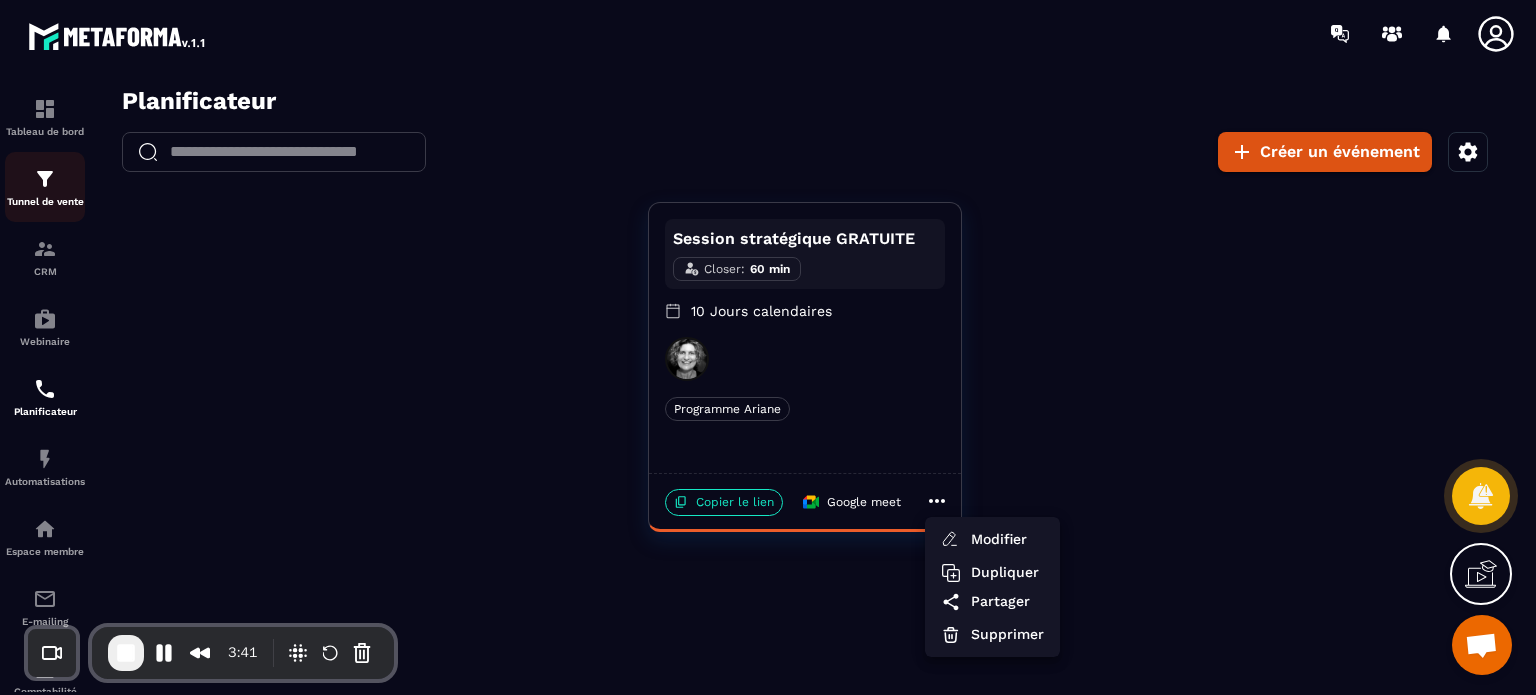 click at bounding box center (45, 179) 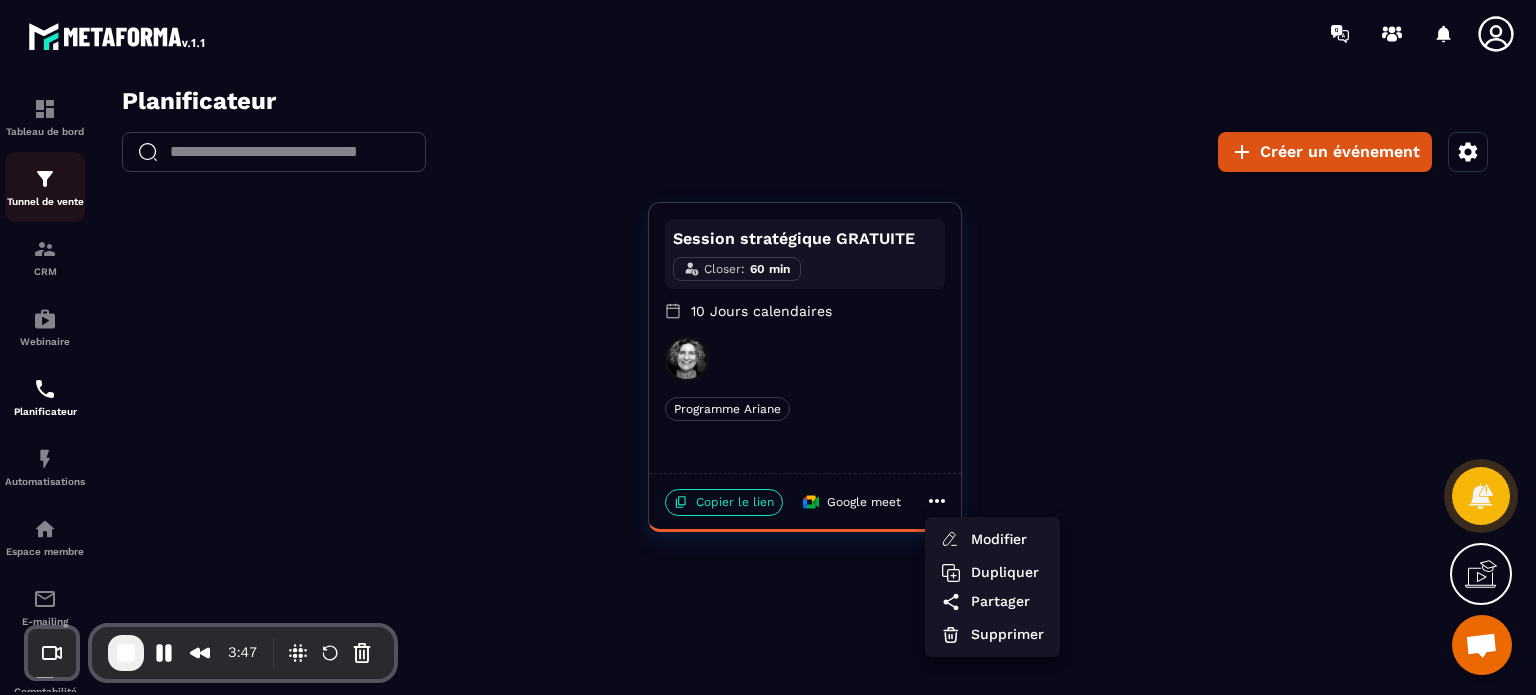 click at bounding box center [45, 179] 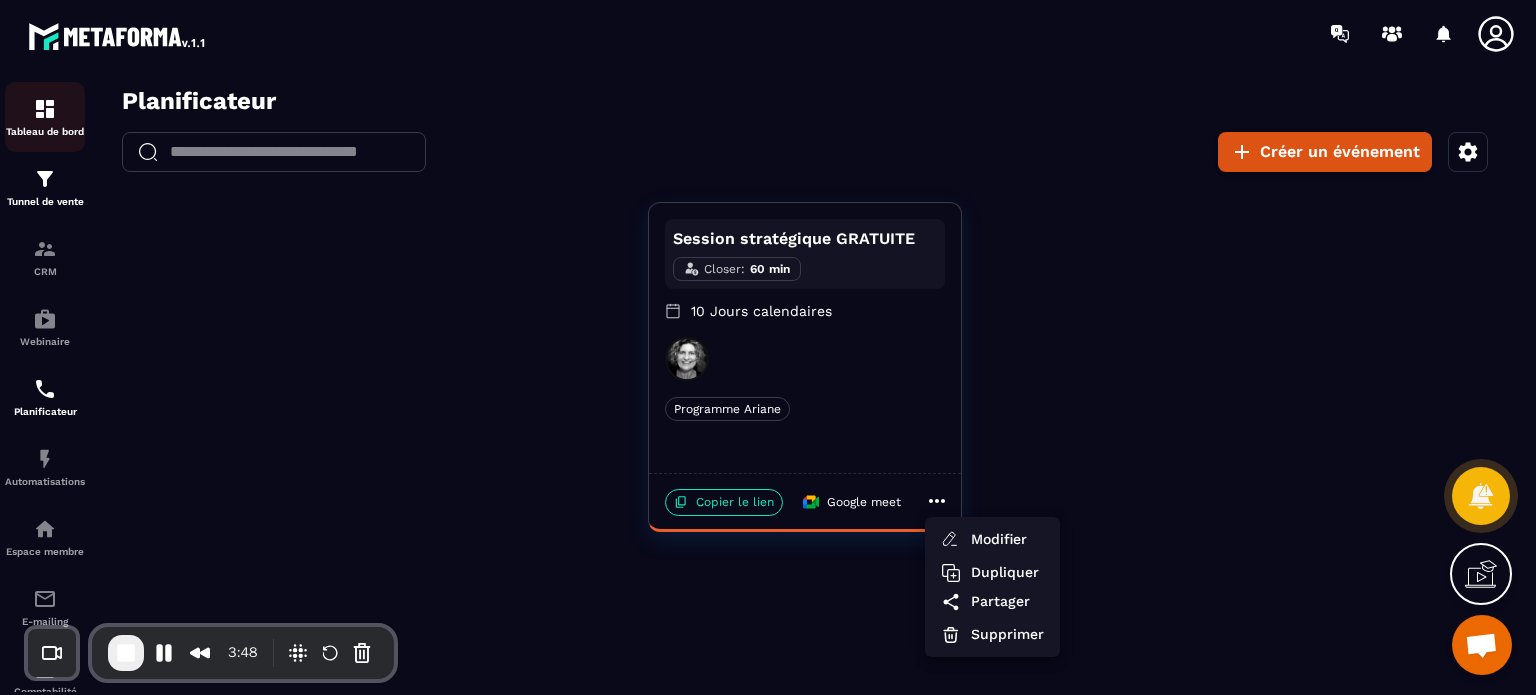 click at bounding box center [45, 109] 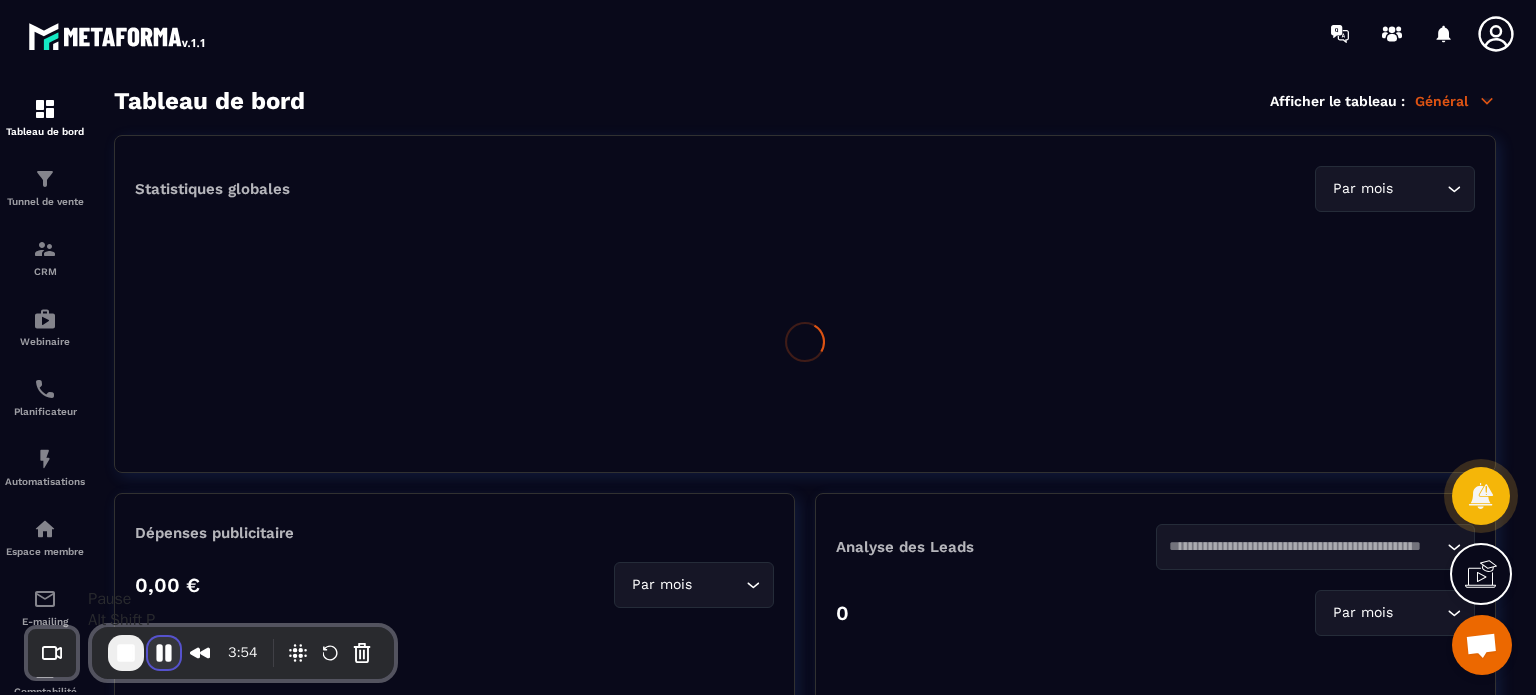 click at bounding box center [164, 653] 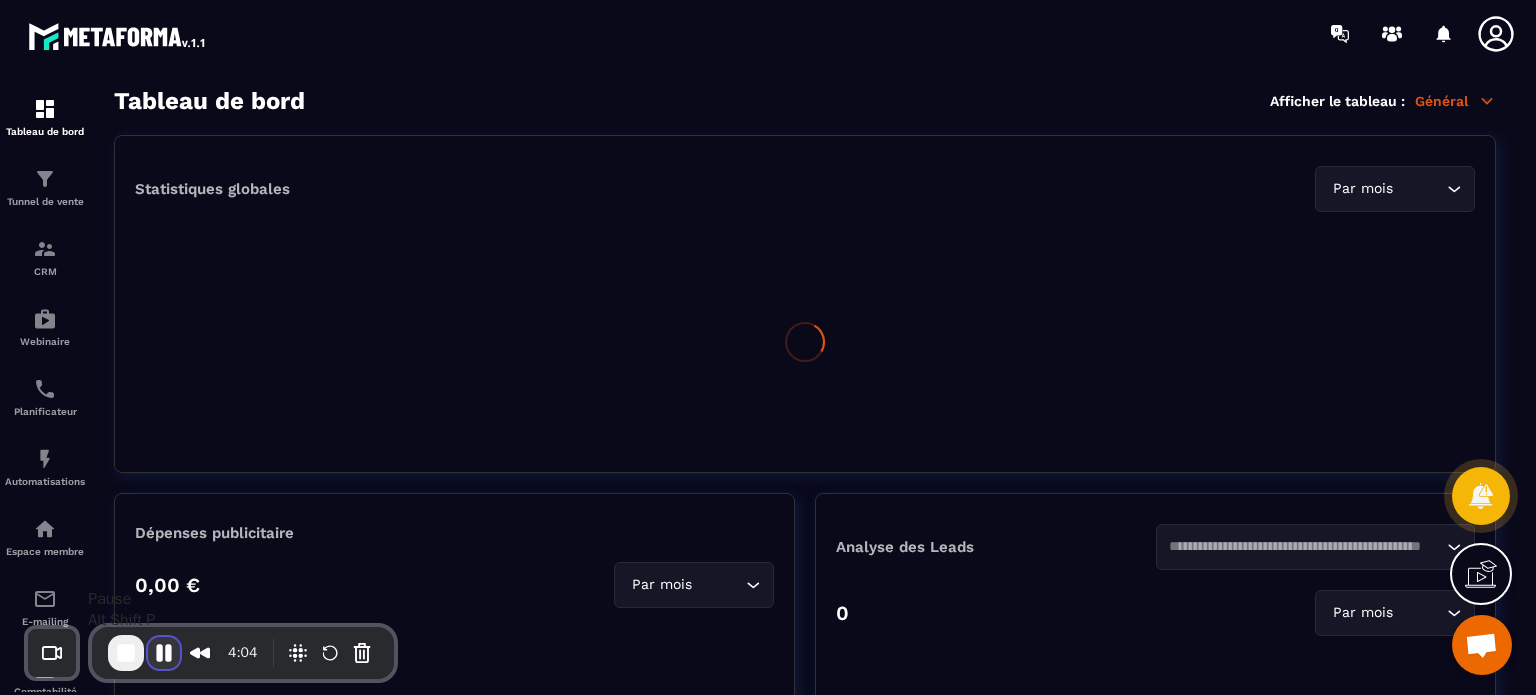 click at bounding box center [164, 653] 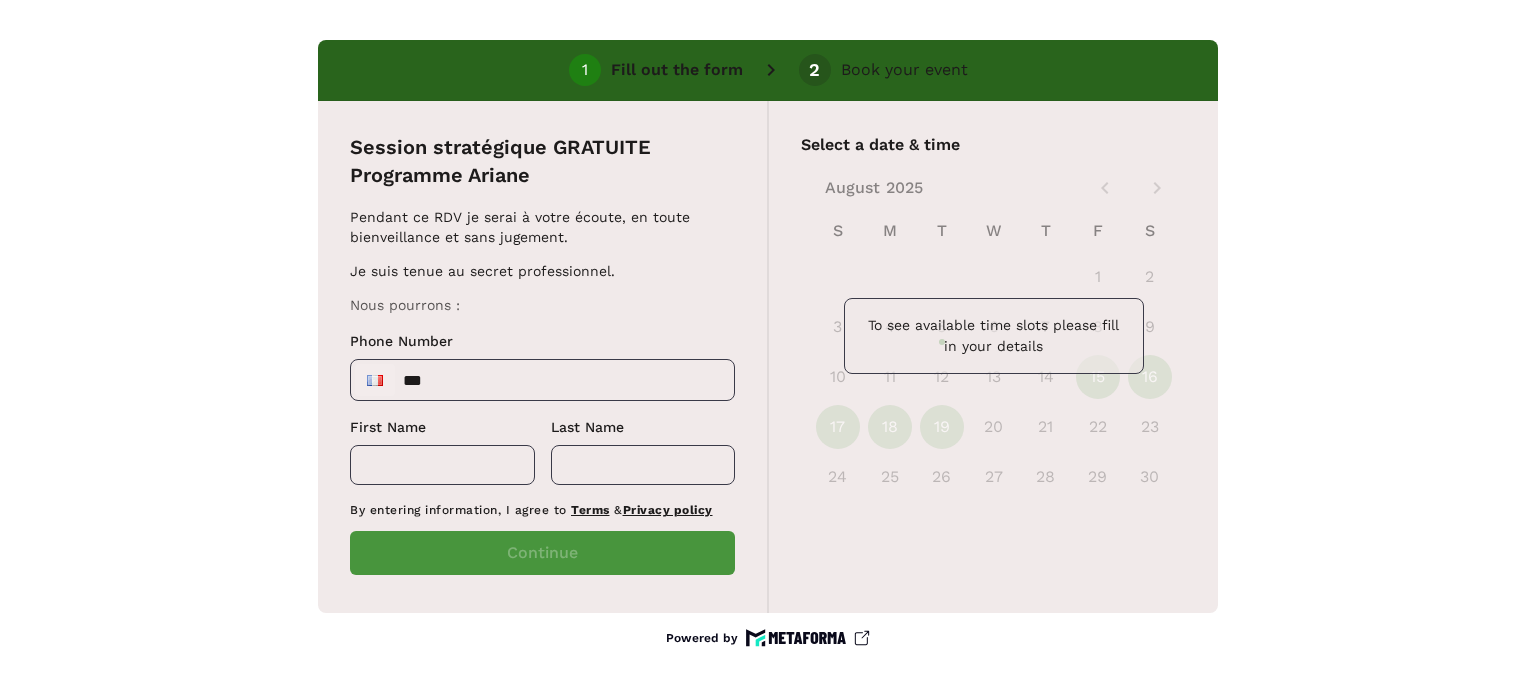 scroll, scrollTop: 0, scrollLeft: 0, axis: both 